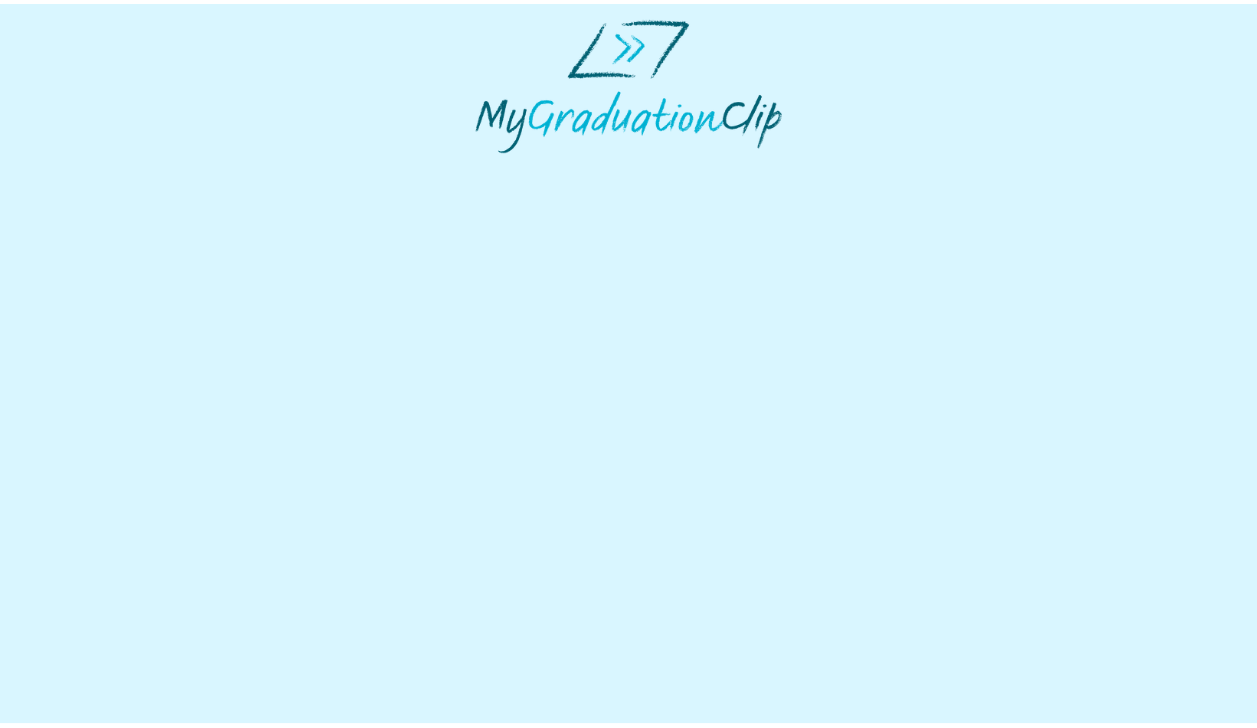scroll, scrollTop: 0, scrollLeft: 0, axis: both 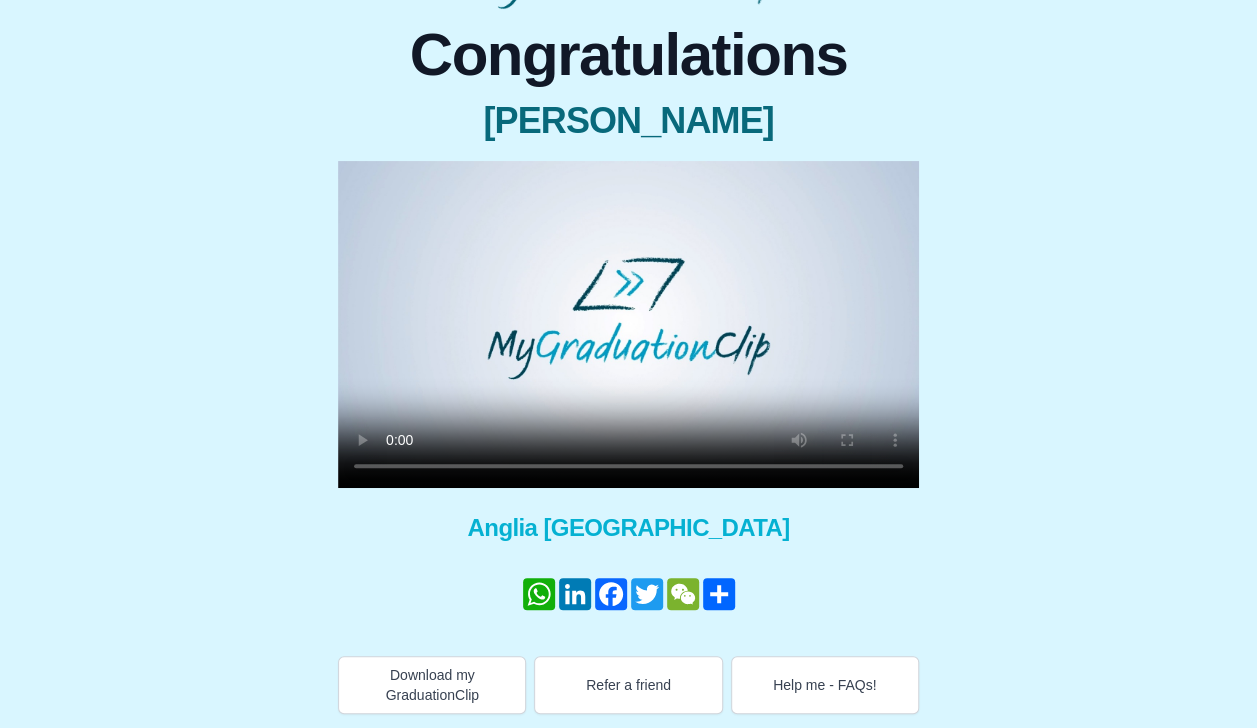 type 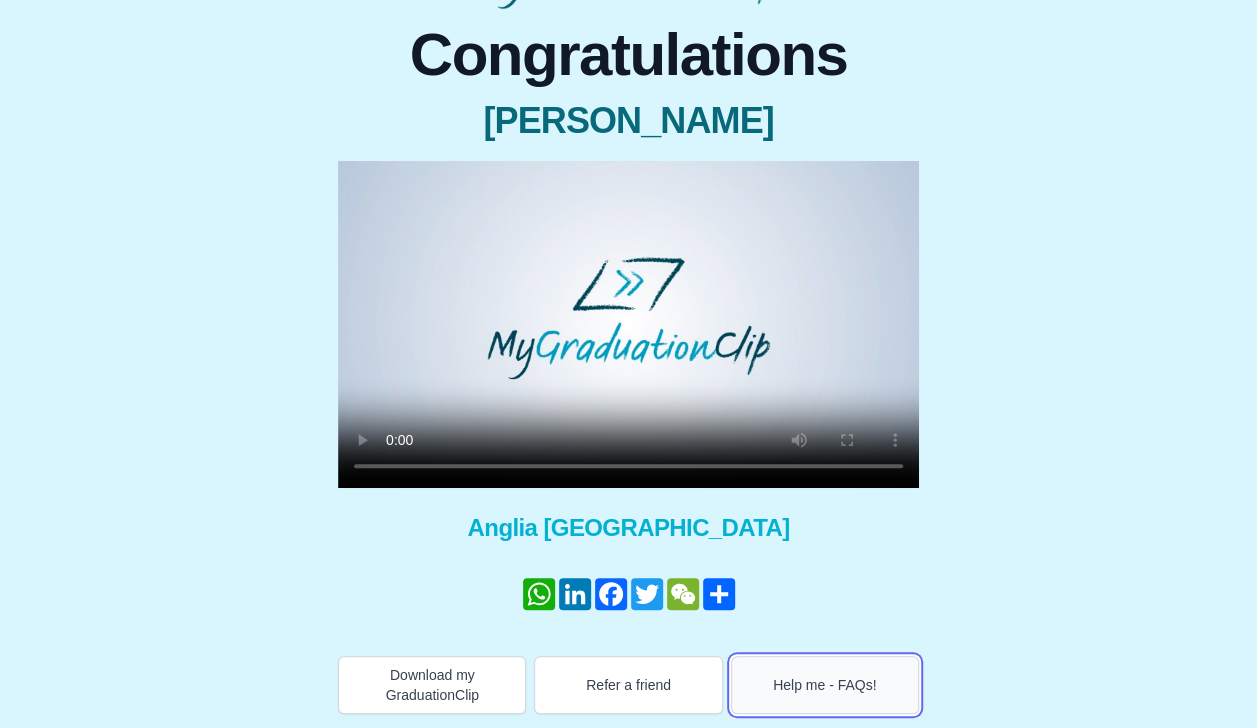 click on "Help me - FAQs!" at bounding box center [825, 685] 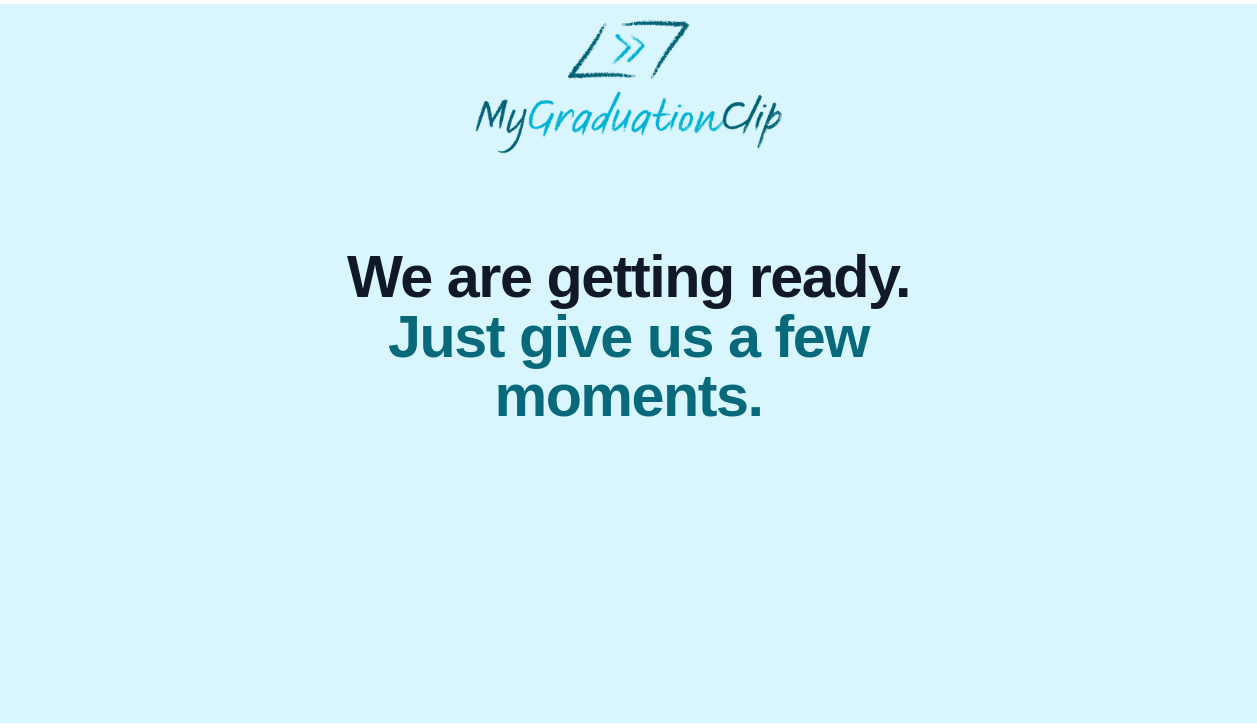 scroll, scrollTop: 0, scrollLeft: 0, axis: both 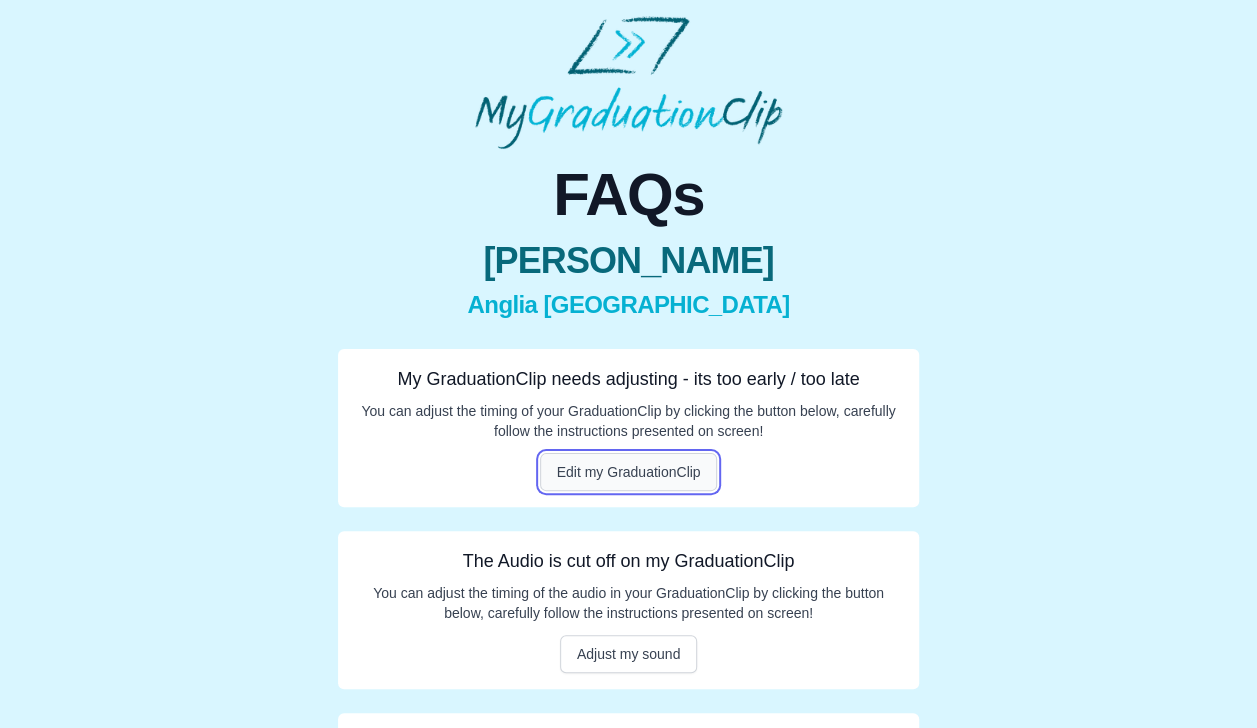 click on "Edit my GraduationClip" at bounding box center (629, 472) 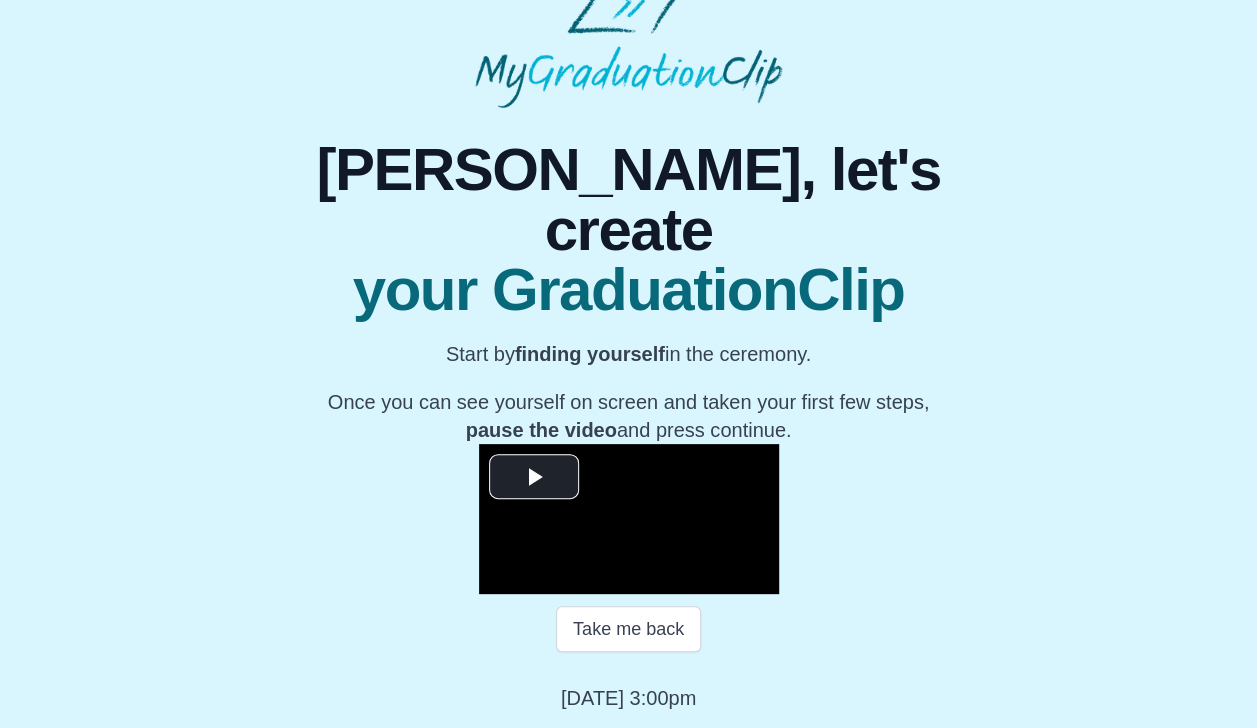 scroll, scrollTop: 233, scrollLeft: 0, axis: vertical 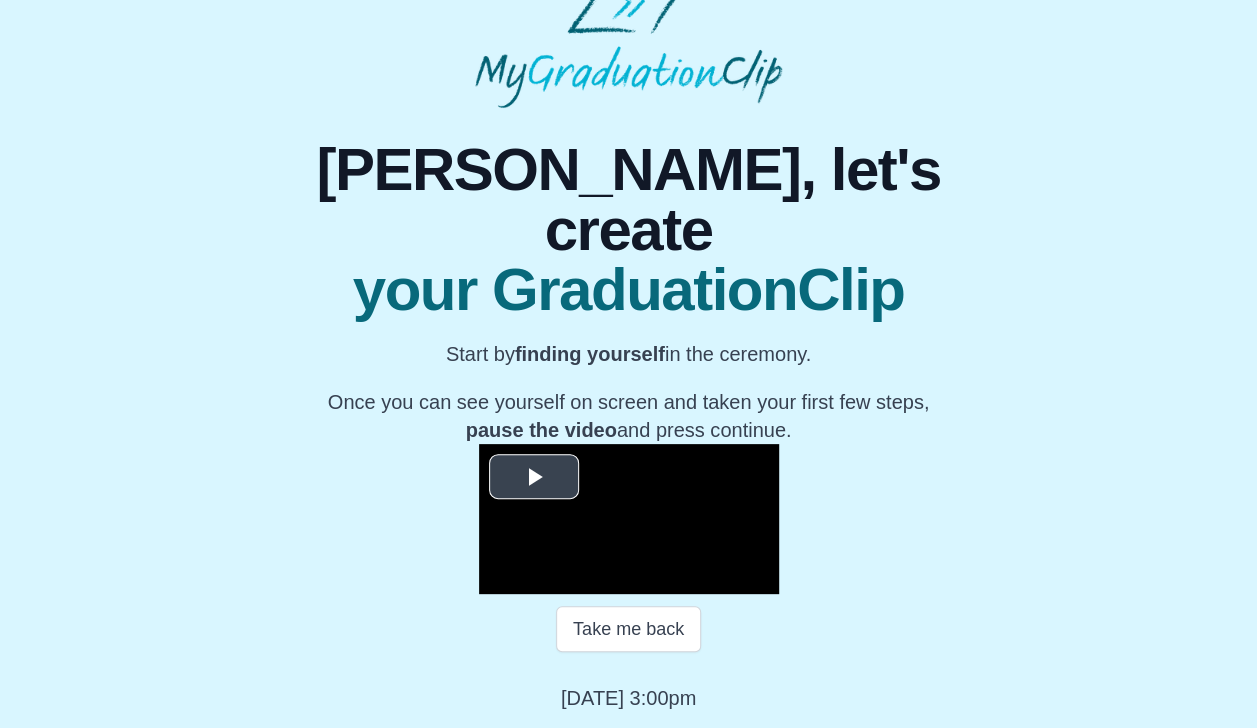 click at bounding box center [534, 477] 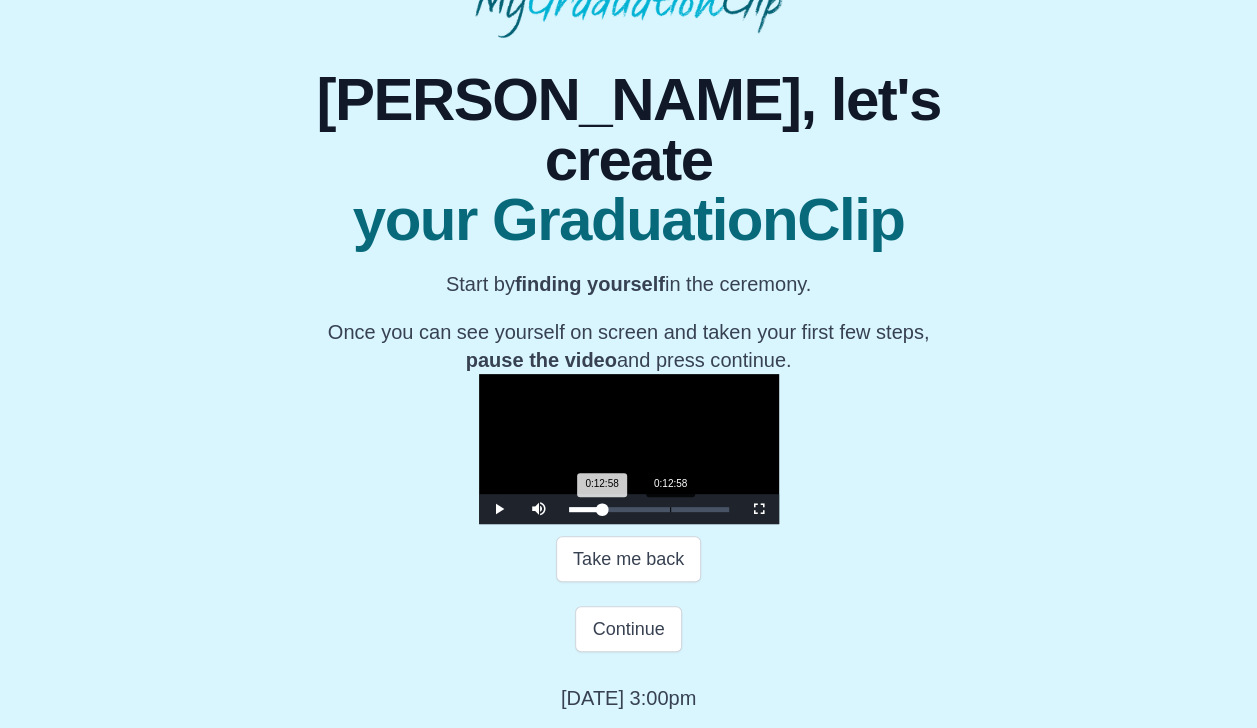 click on "0:12:58 Progress : 0%" at bounding box center (585, 509) 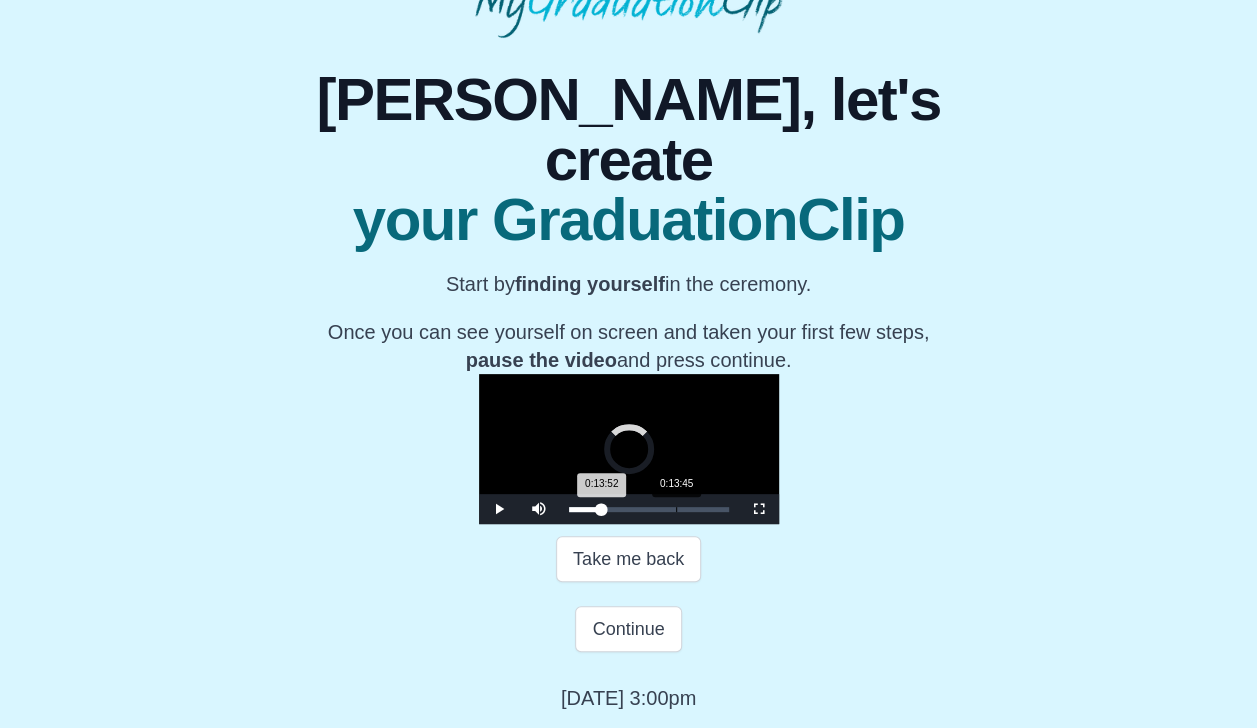 click on "0:13:52 Progress : 0%" at bounding box center [585, 509] 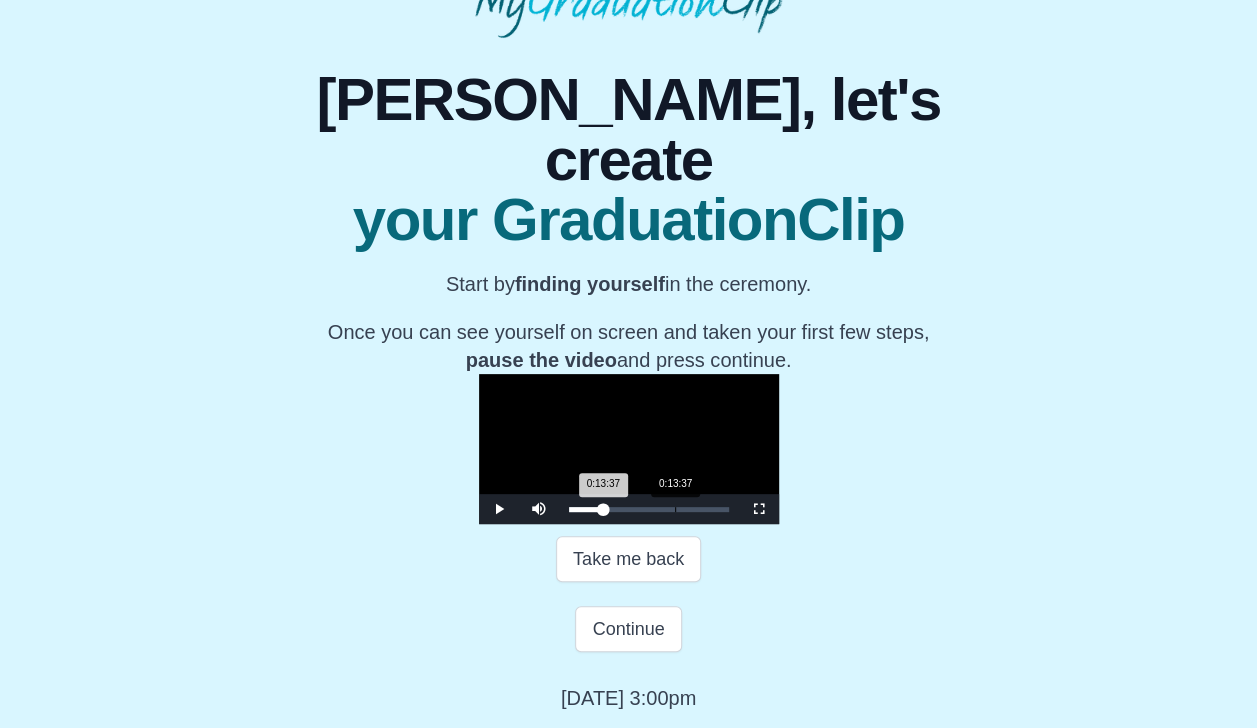 click on "0:13:37 Progress : 0%" at bounding box center (586, 509) 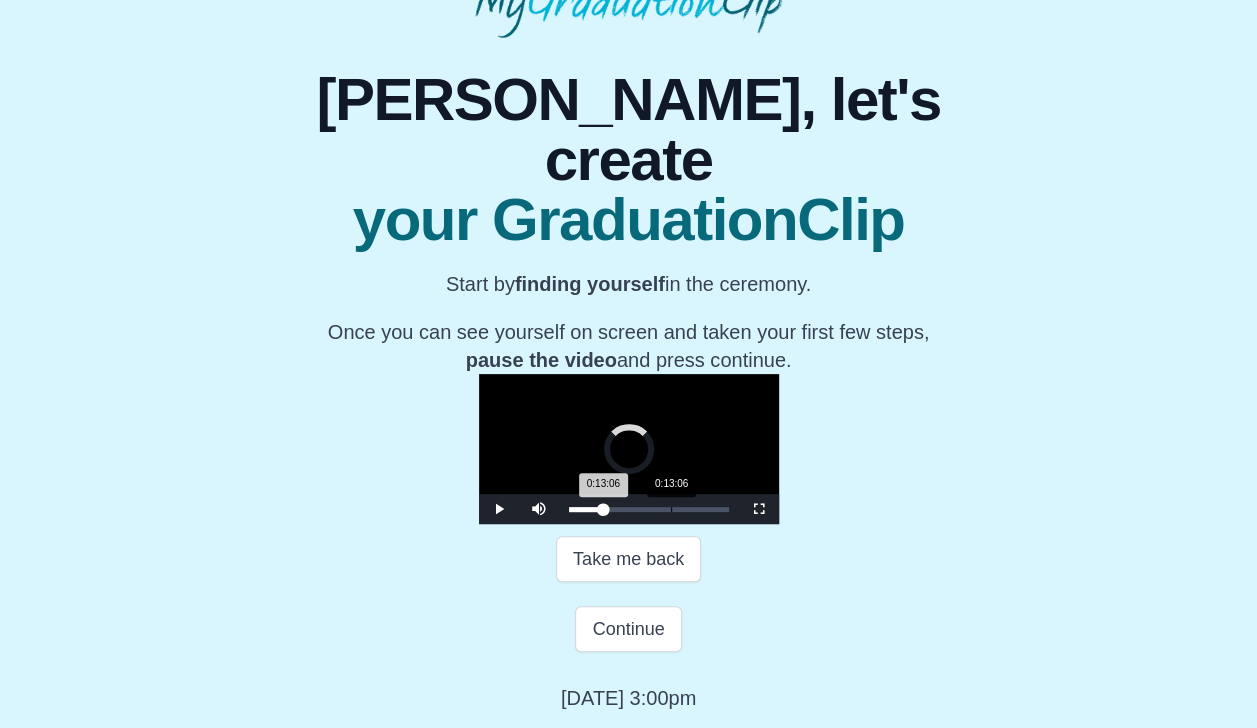 click on "0:13:06 Progress : 0%" at bounding box center (586, 509) 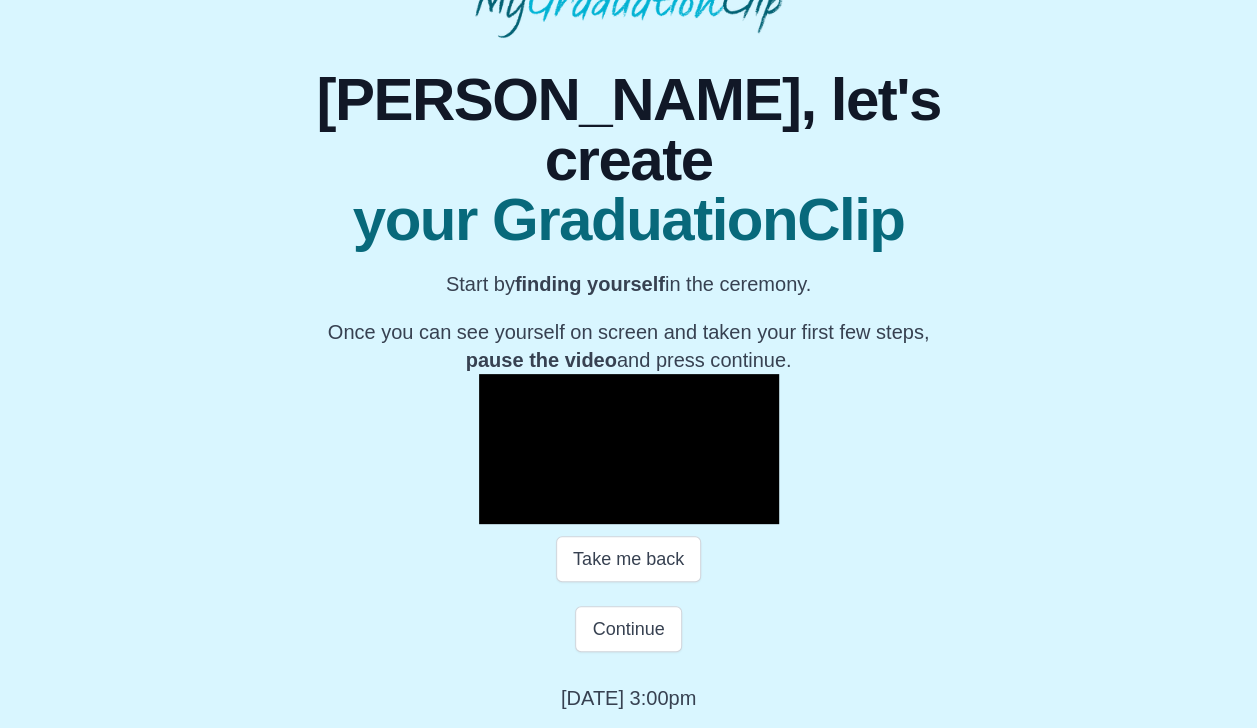 click at bounding box center (499, 509) 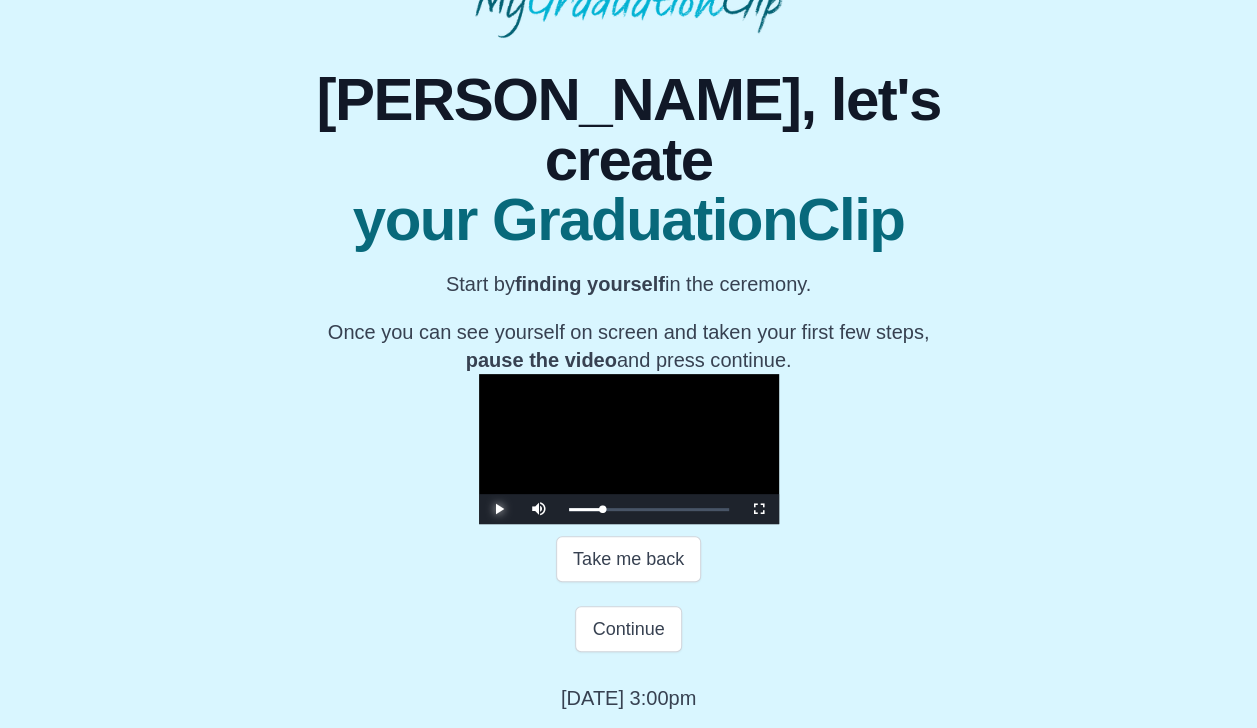 scroll, scrollTop: 314, scrollLeft: 0, axis: vertical 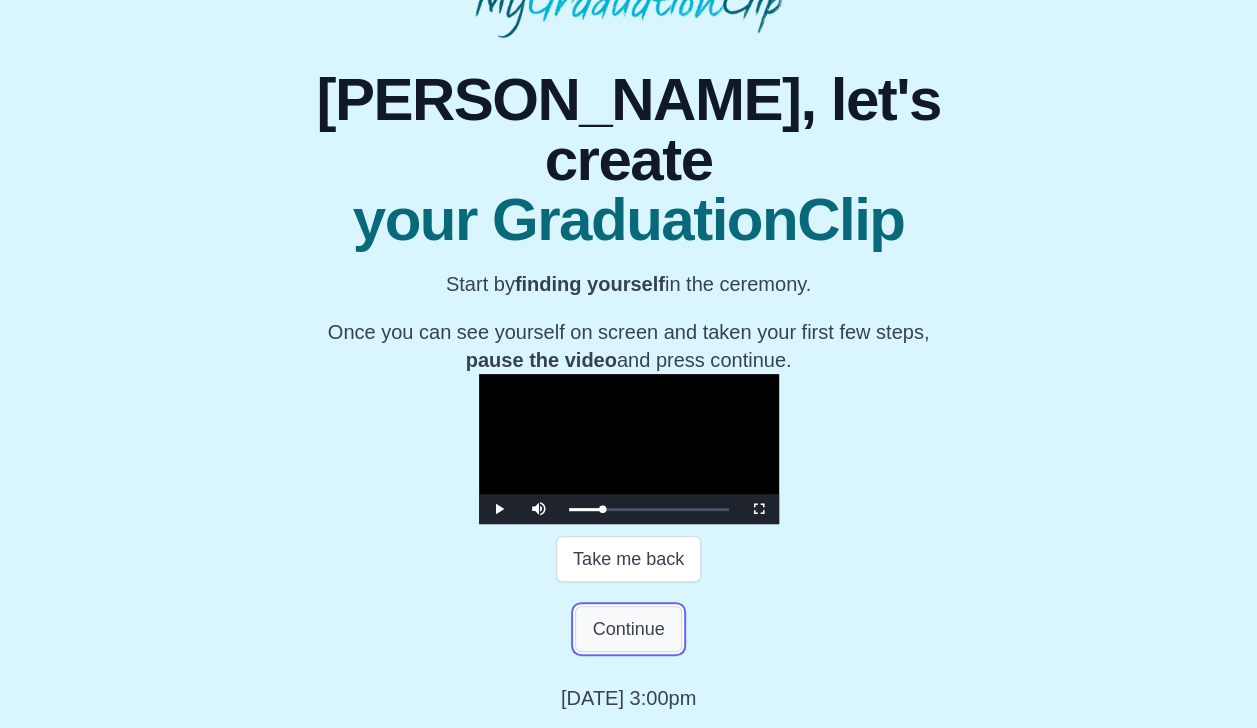 click on "Continue" at bounding box center (628, 629) 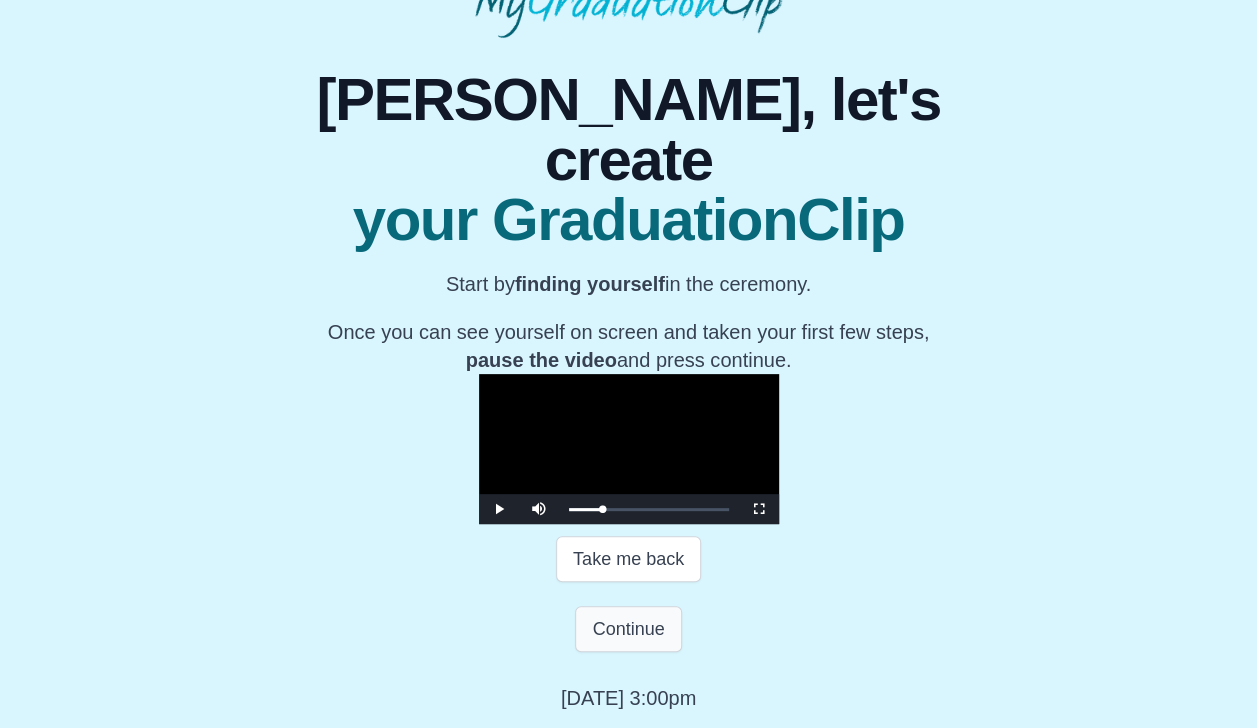 scroll, scrollTop: 0, scrollLeft: 0, axis: both 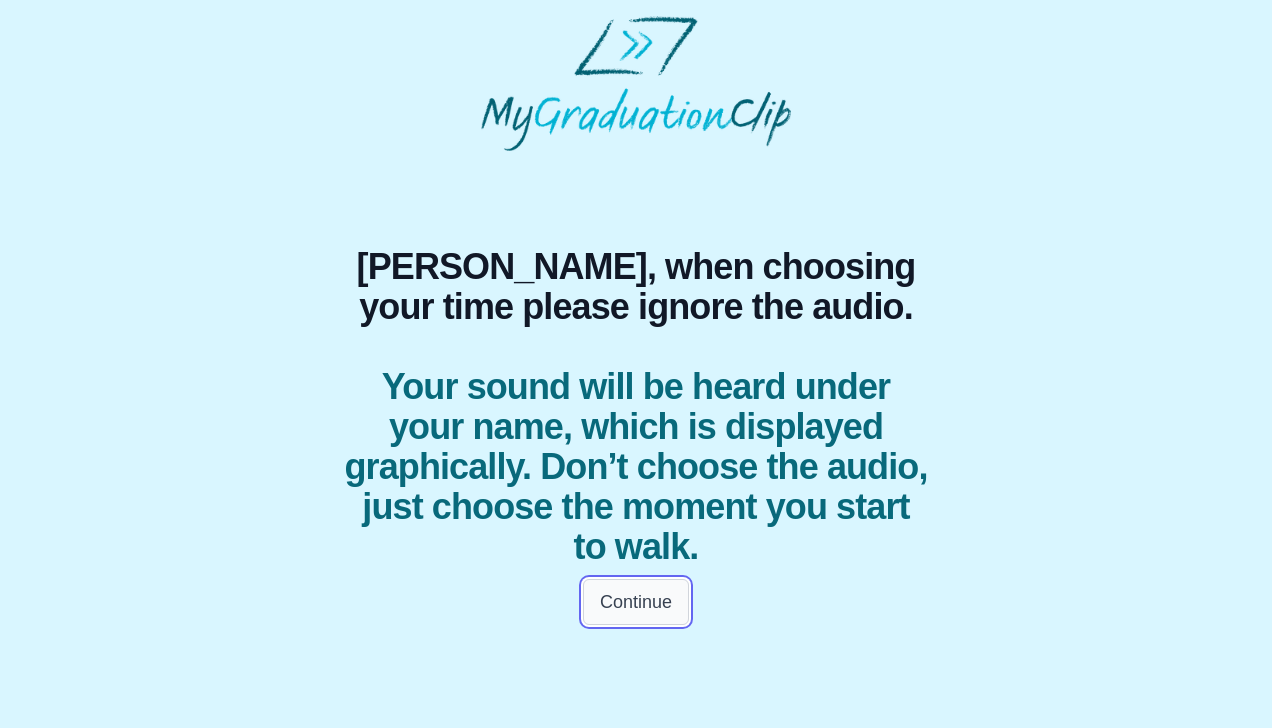 click on "Continue" at bounding box center (636, 602) 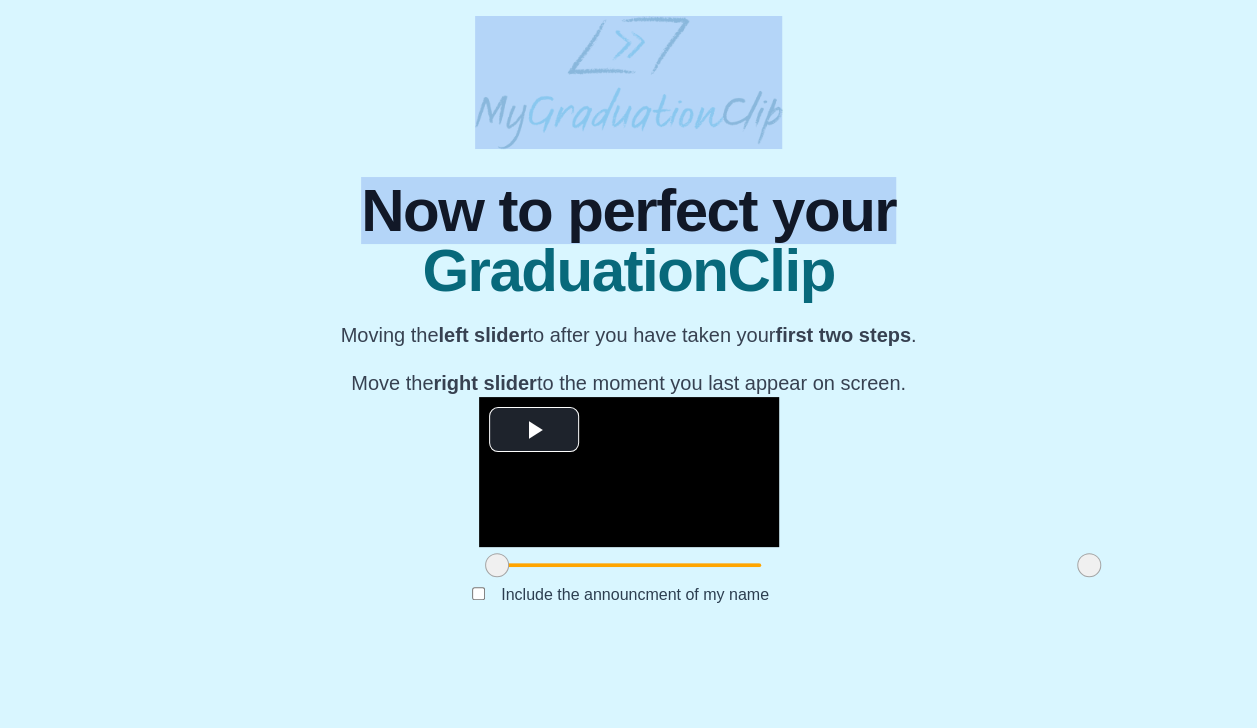 drag, startPoint x: 1254, startPoint y: 110, endPoint x: 1262, endPoint y: 170, distance: 60.530983 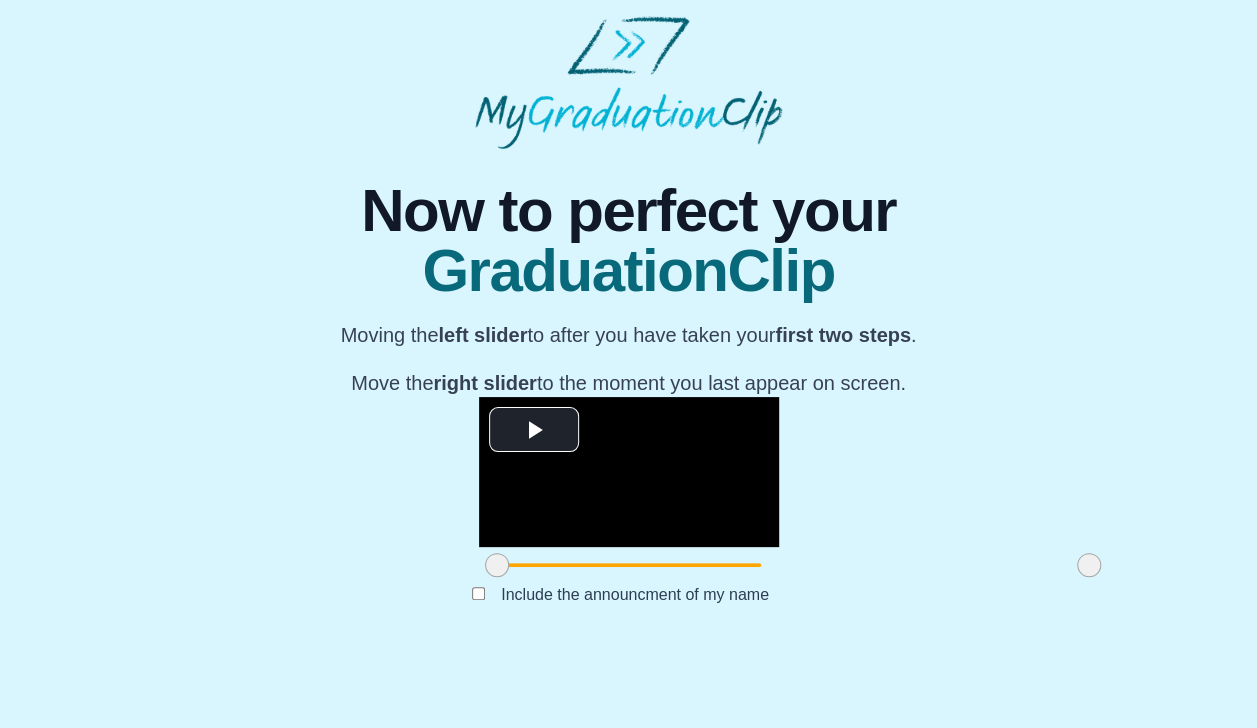 click on "**********" at bounding box center [628, 397] 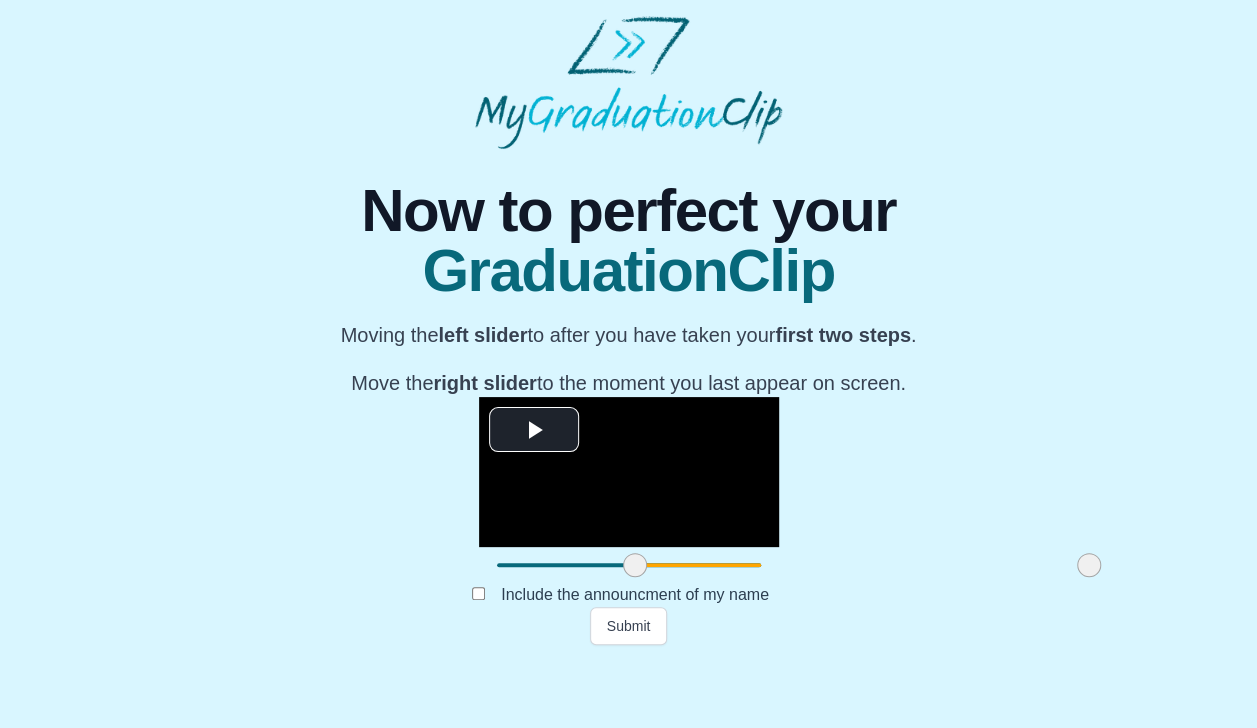 drag, startPoint x: 329, startPoint y: 635, endPoint x: 467, endPoint y: 636, distance: 138.00362 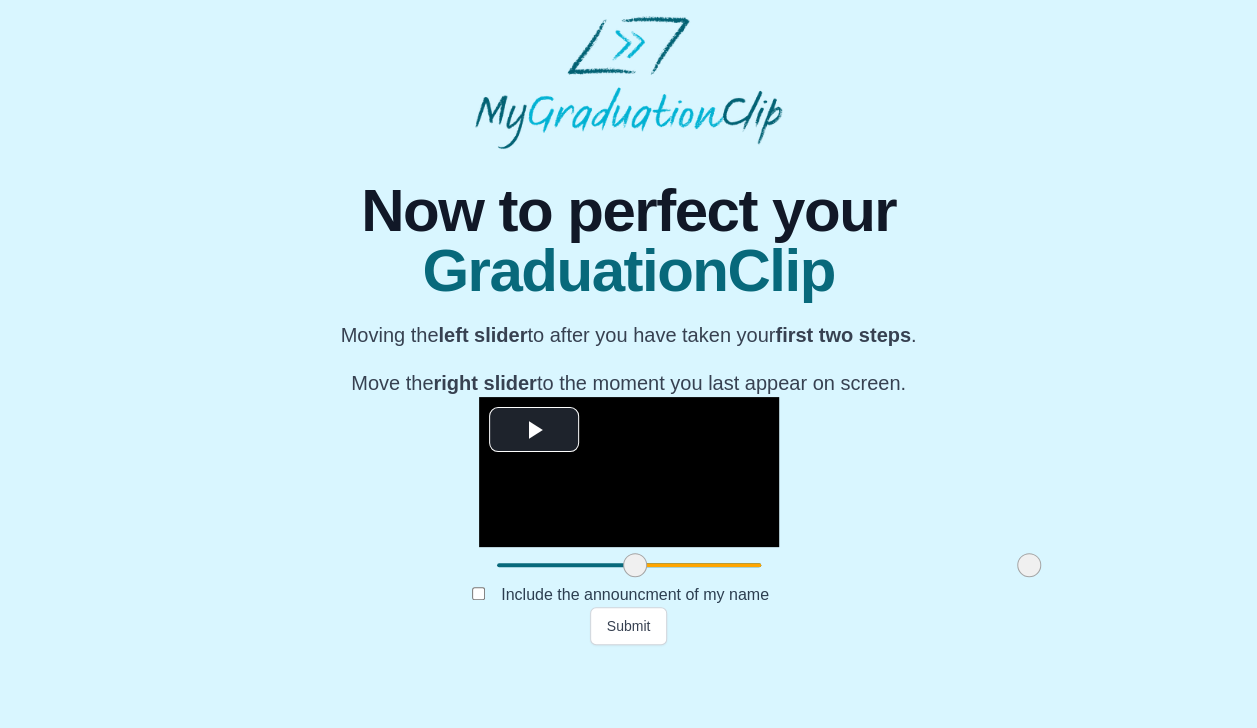 drag, startPoint x: 926, startPoint y: 631, endPoint x: 866, endPoint y: 656, distance: 65 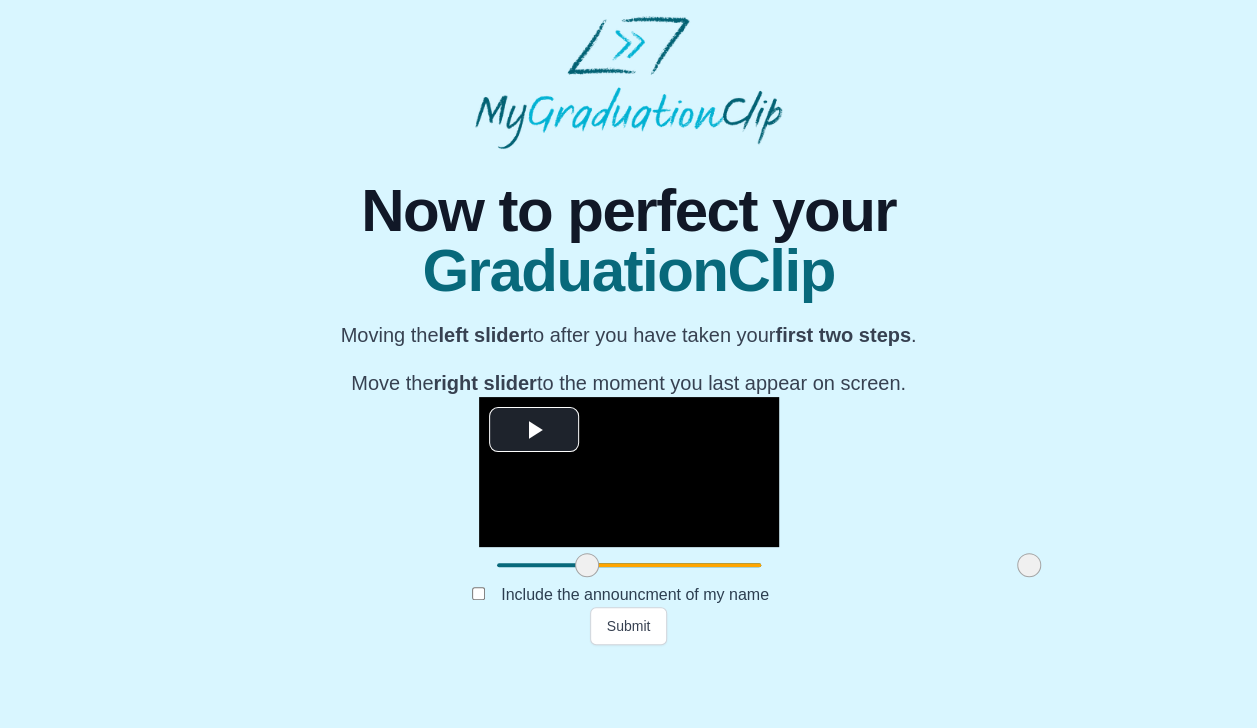 drag, startPoint x: 468, startPoint y: 634, endPoint x: 420, endPoint y: 650, distance: 50.596443 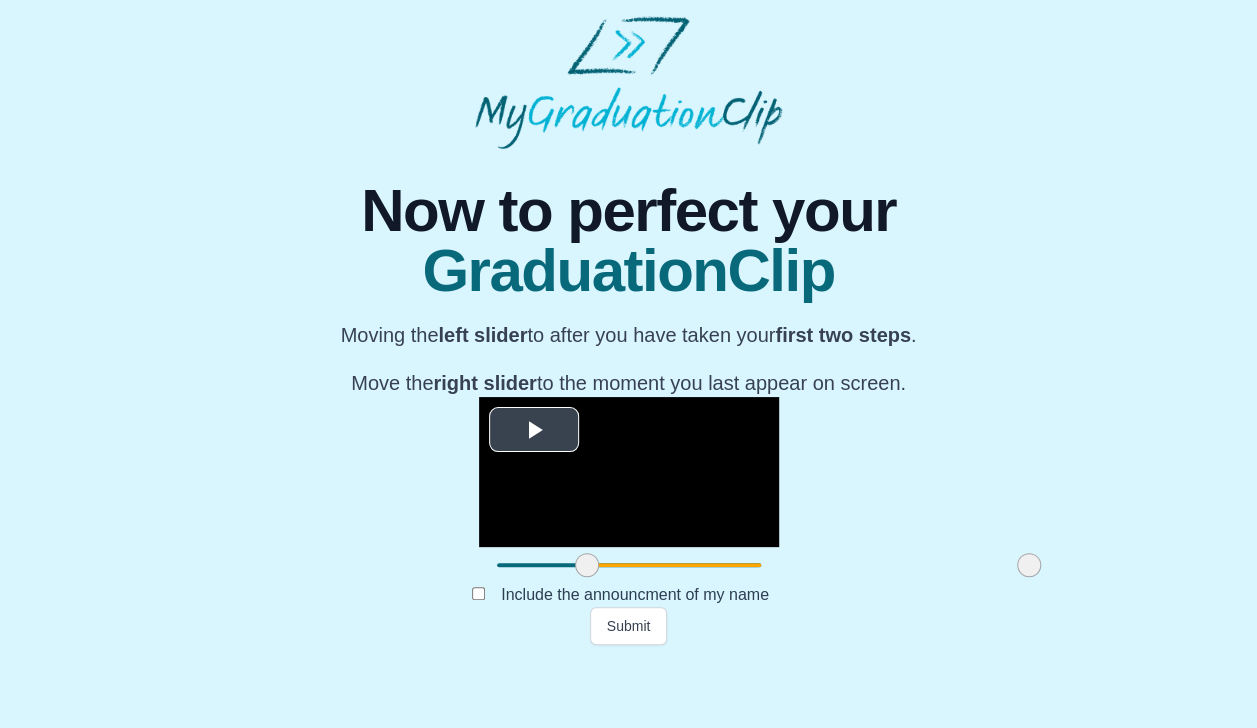click at bounding box center [534, 430] 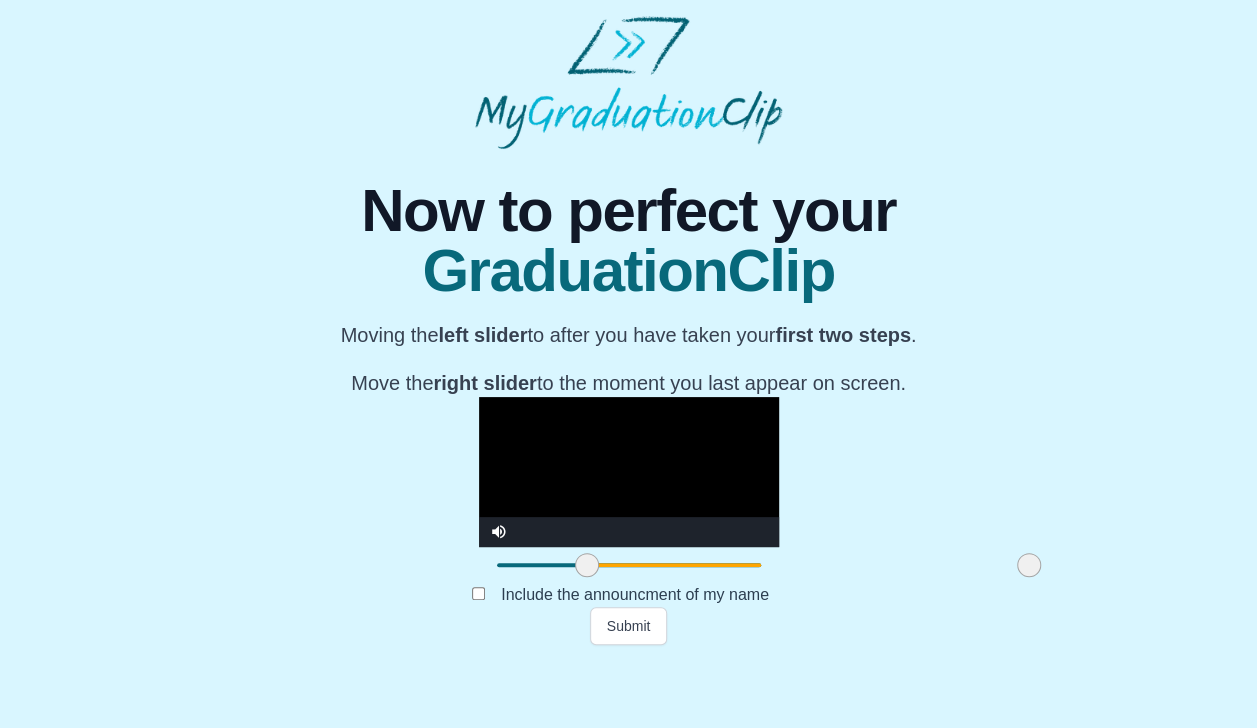 click at bounding box center (629, 472) 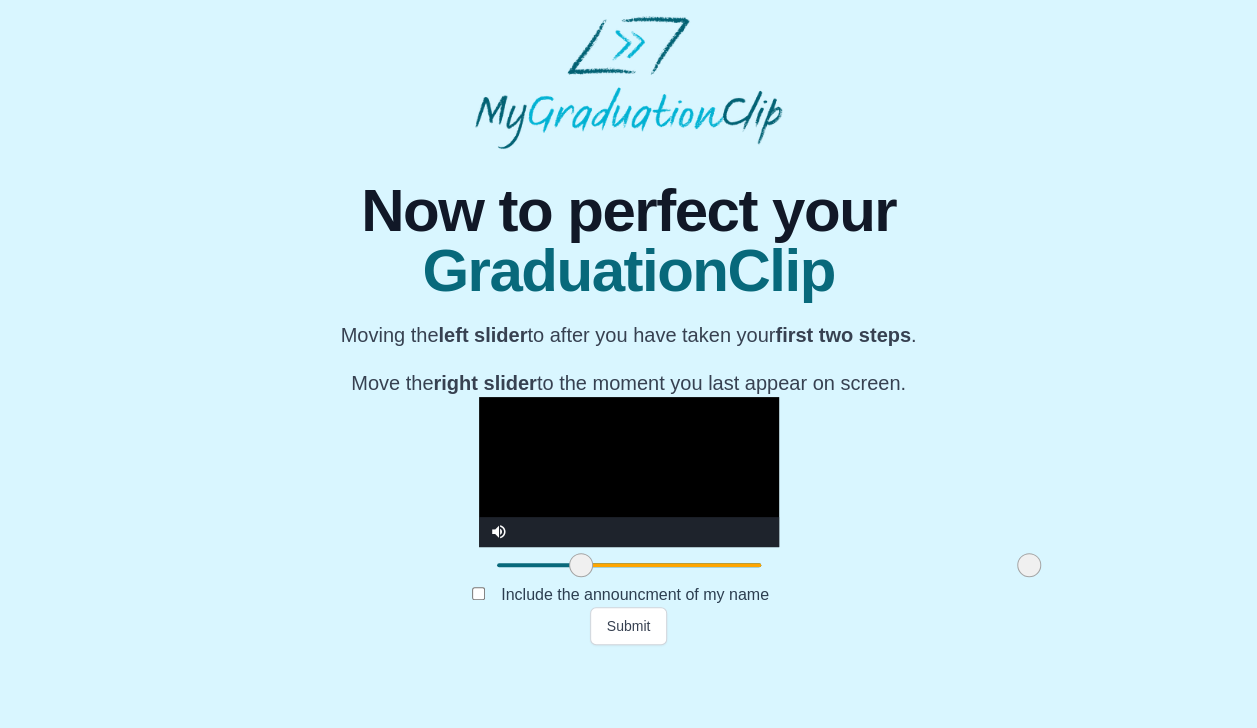 drag, startPoint x: 417, startPoint y: 628, endPoint x: 411, endPoint y: 641, distance: 14.3178215 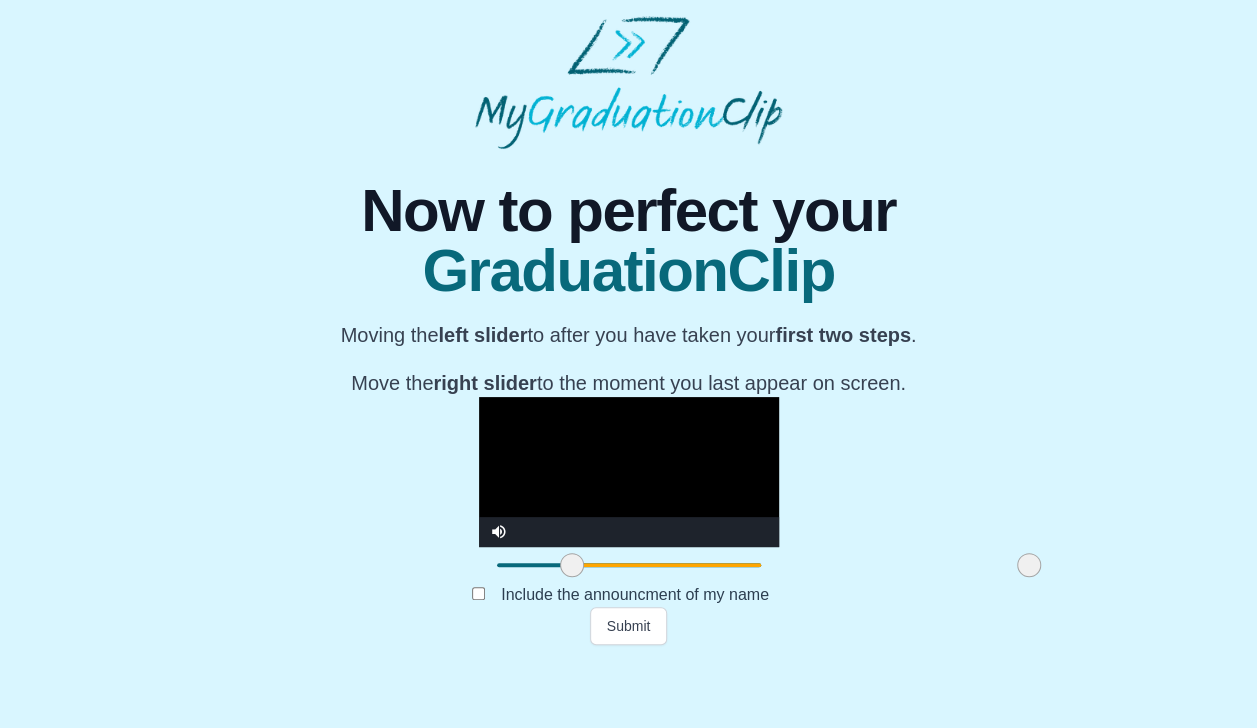 click at bounding box center [572, 565] 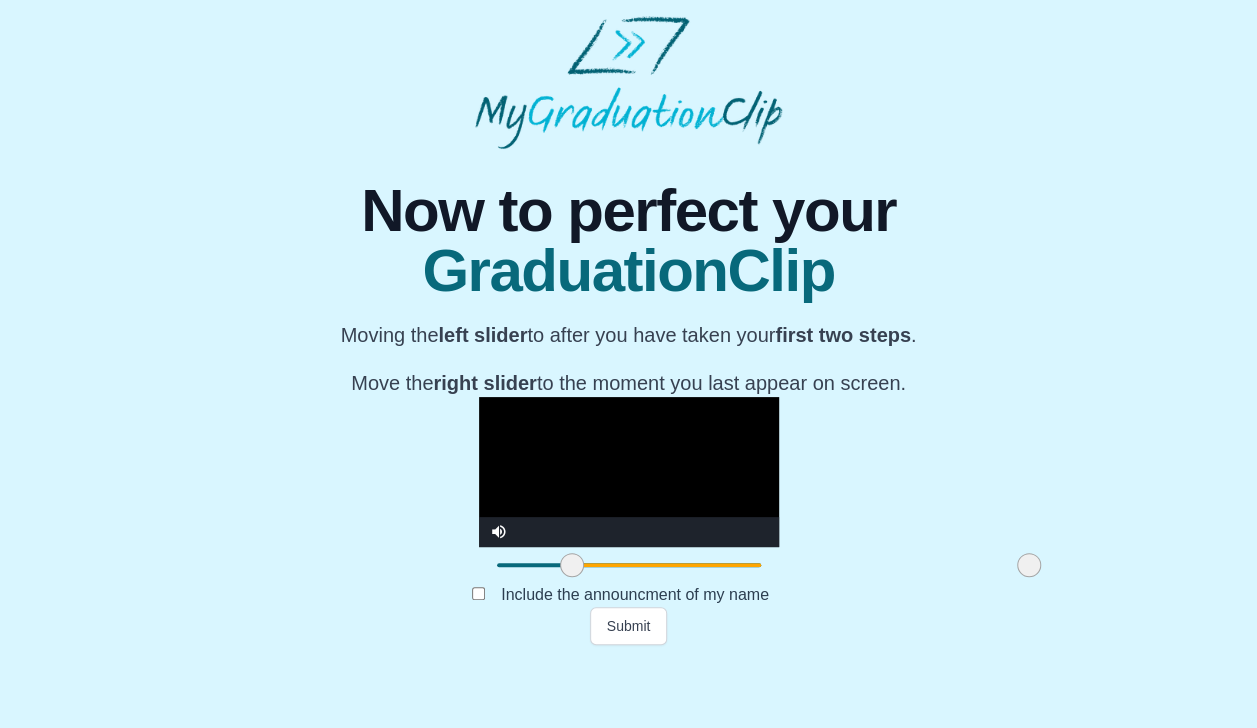 click at bounding box center [629, 472] 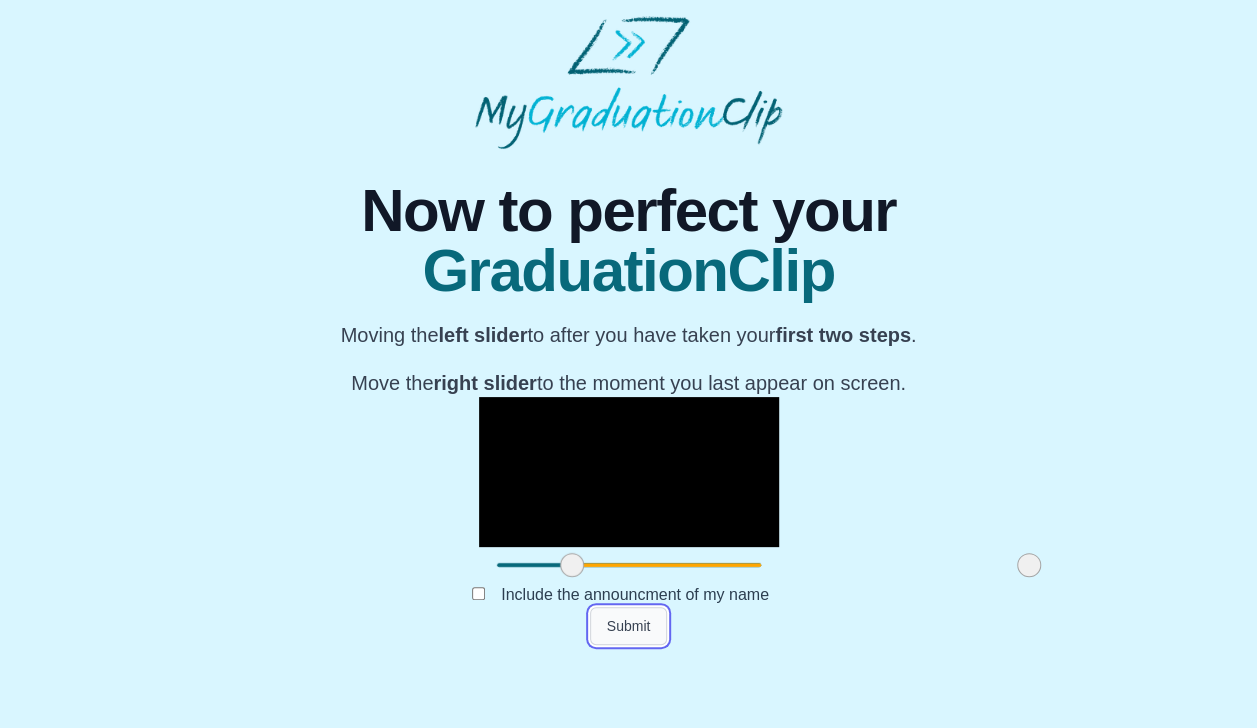 click on "Submit" at bounding box center [629, 626] 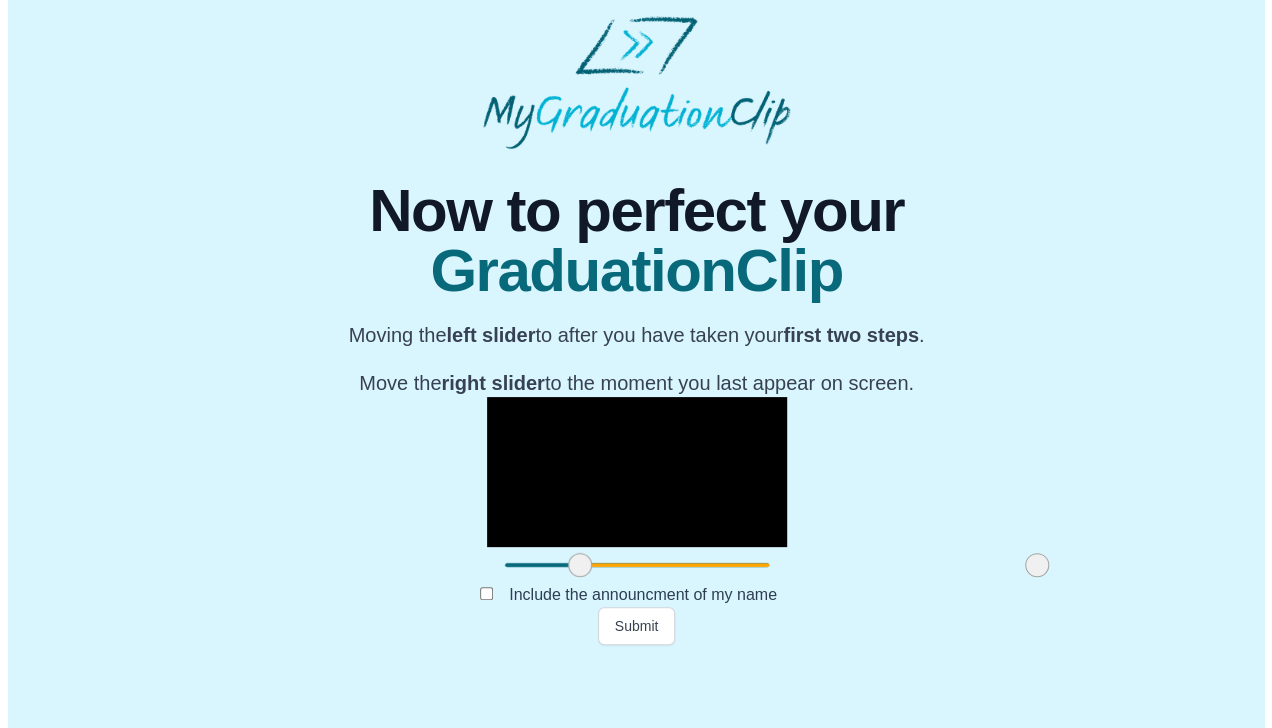 scroll, scrollTop: 0, scrollLeft: 0, axis: both 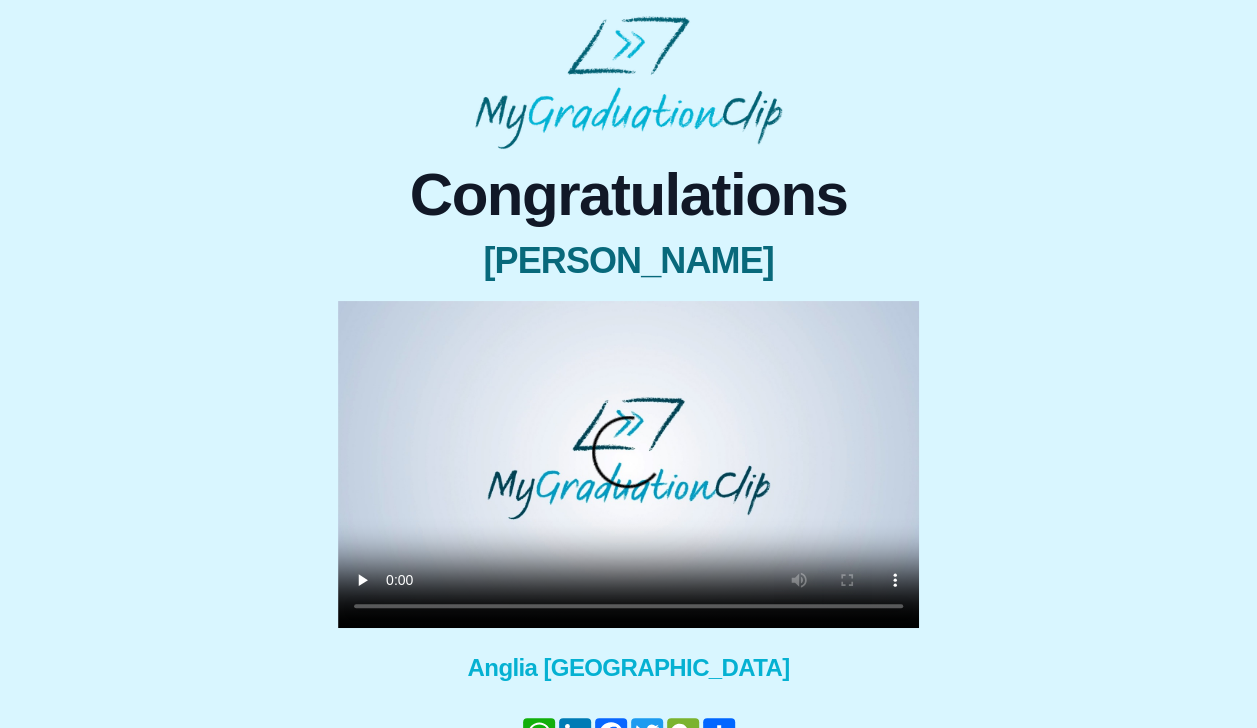 type 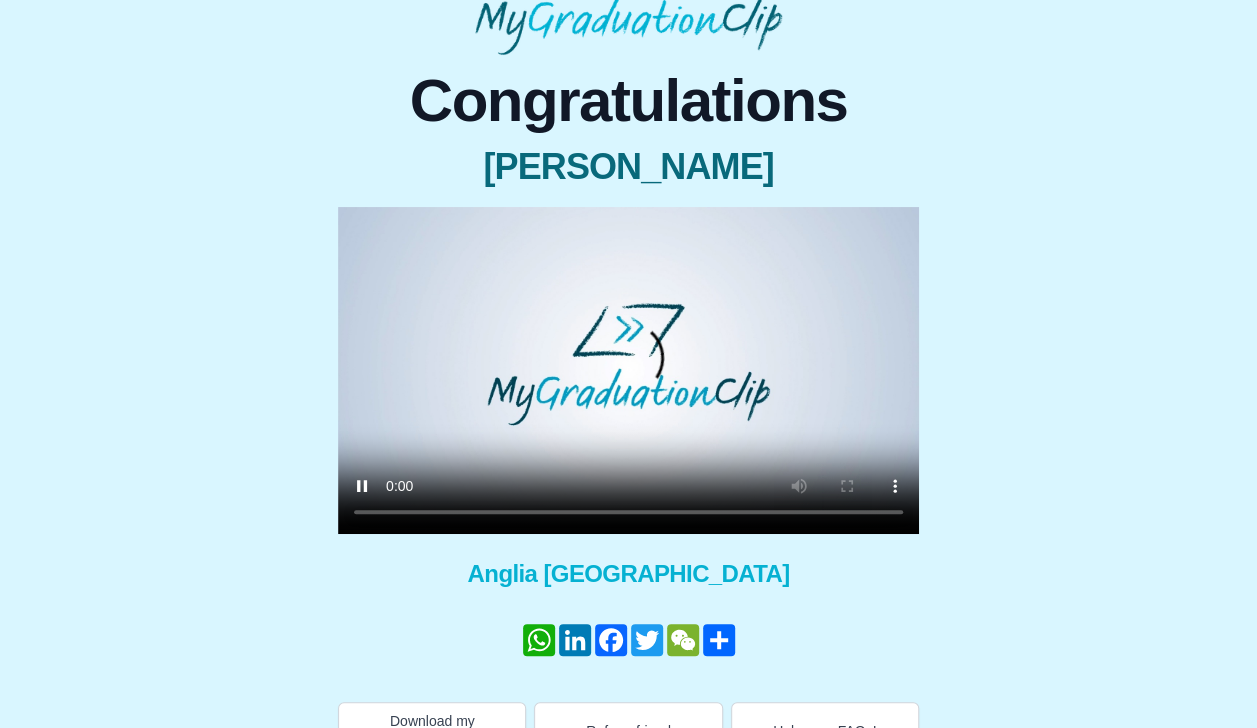 scroll, scrollTop: 140, scrollLeft: 0, axis: vertical 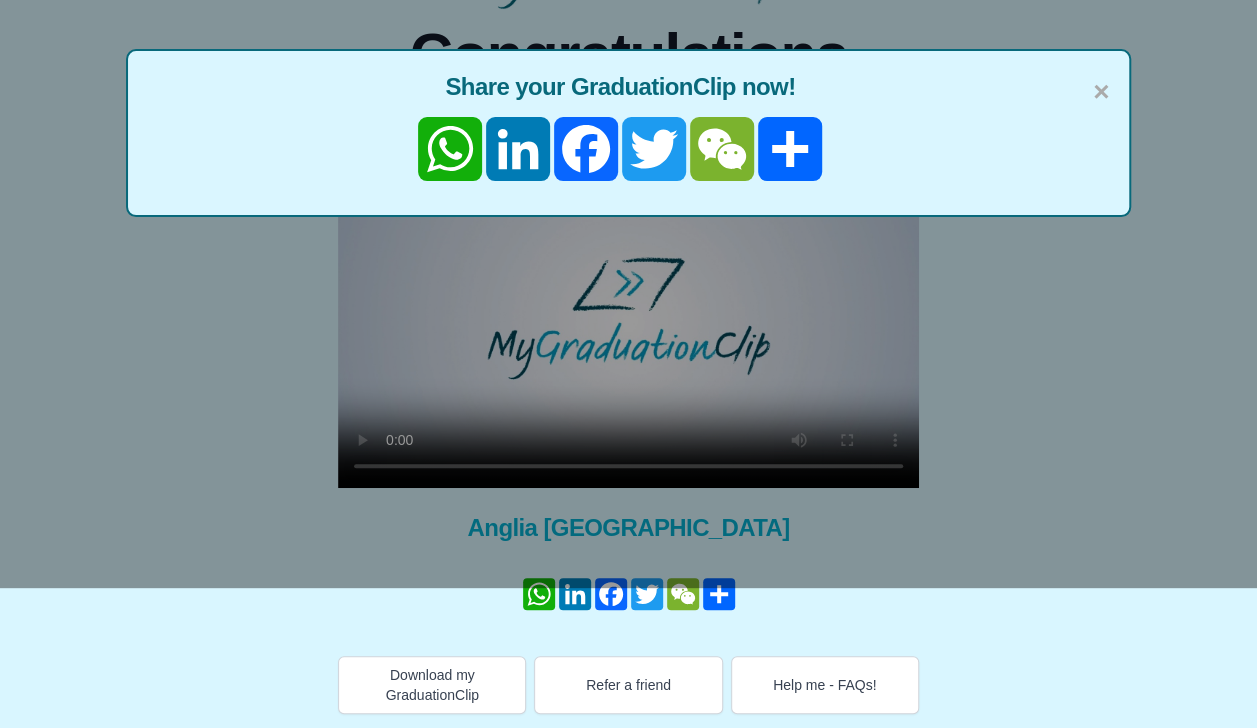 click on "× Share your GraduationClip now! WhatsApp LinkedIn Facebook Twitter WeChat Share" at bounding box center (628, 224) 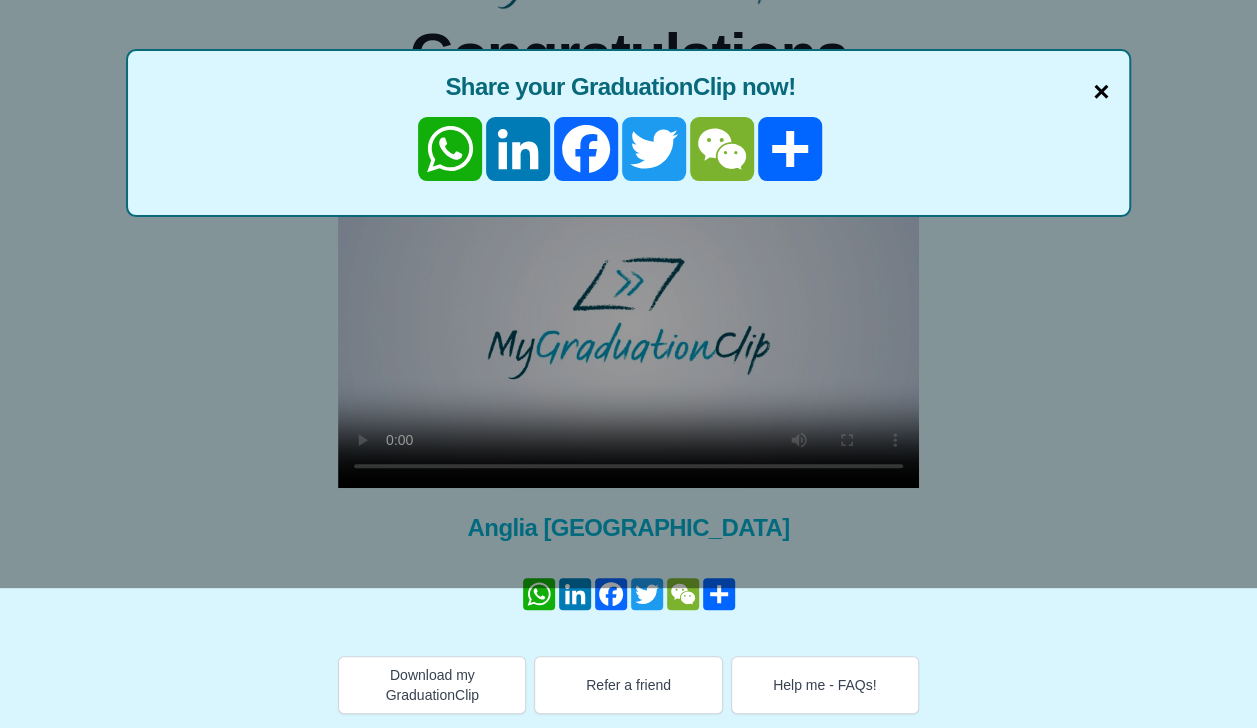 click on "×" at bounding box center [1101, 92] 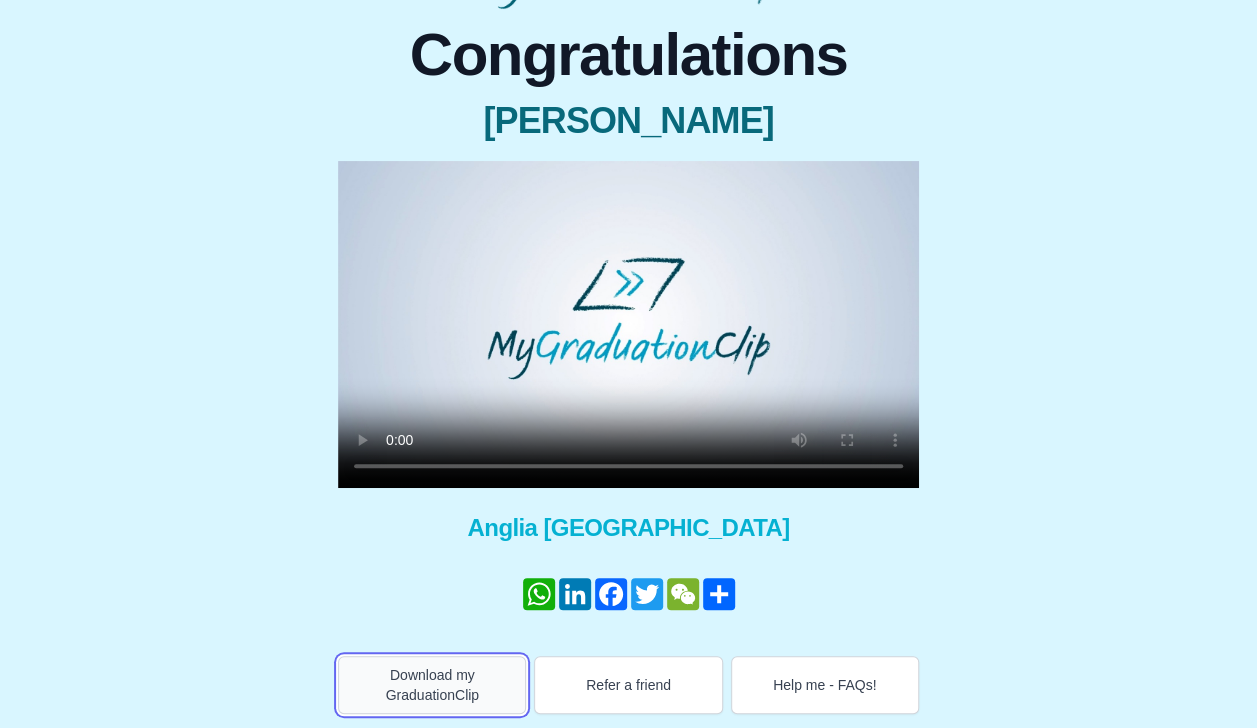 click on "Download my GraduationClip" at bounding box center [432, 685] 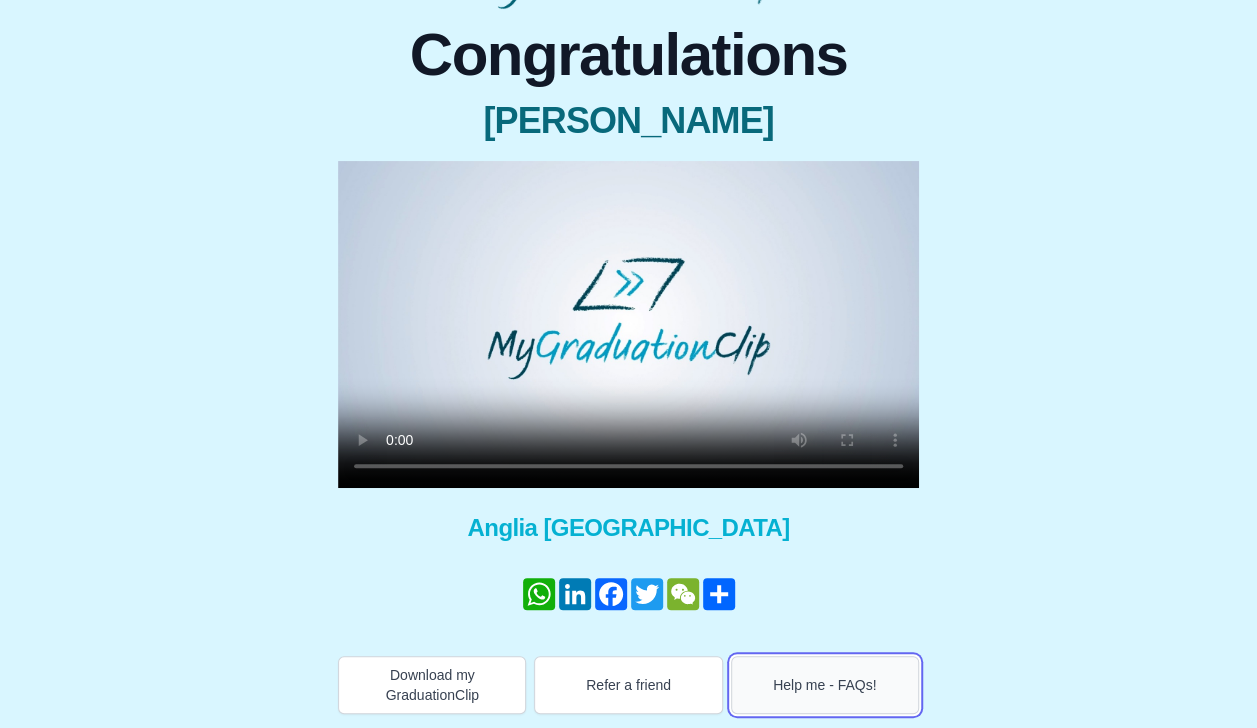 click on "Help me - FAQs!" at bounding box center [825, 685] 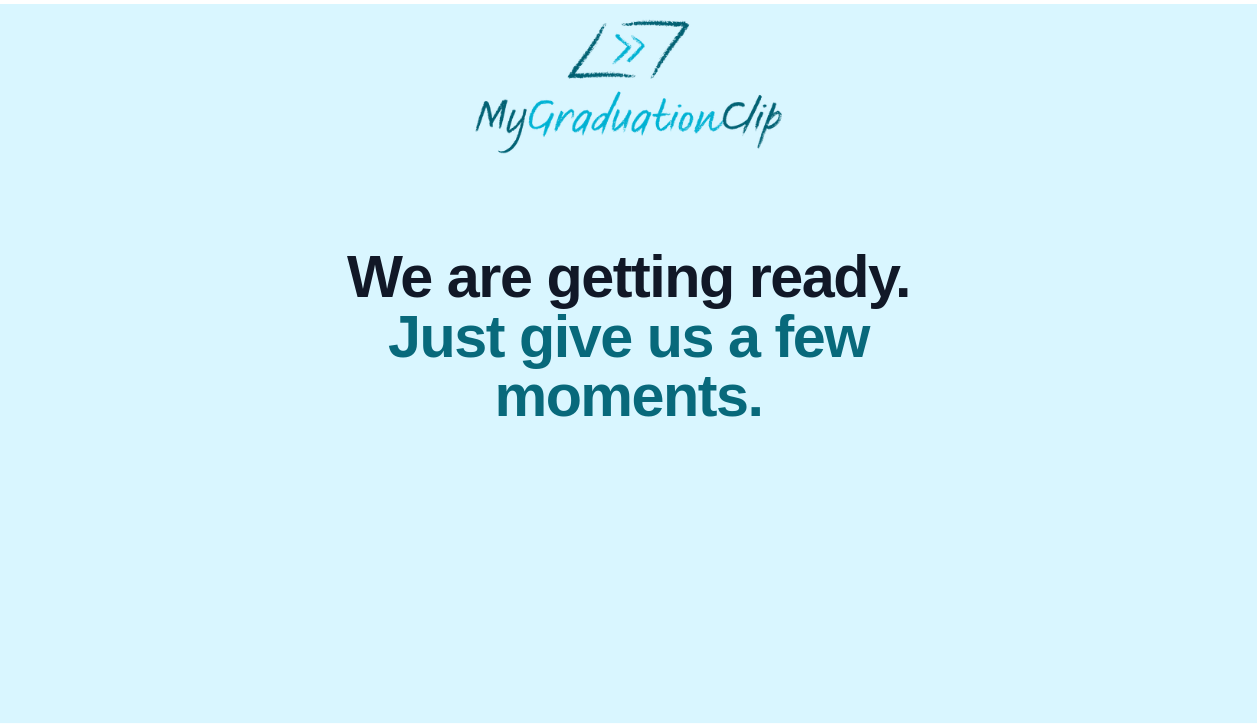 scroll, scrollTop: 0, scrollLeft: 0, axis: both 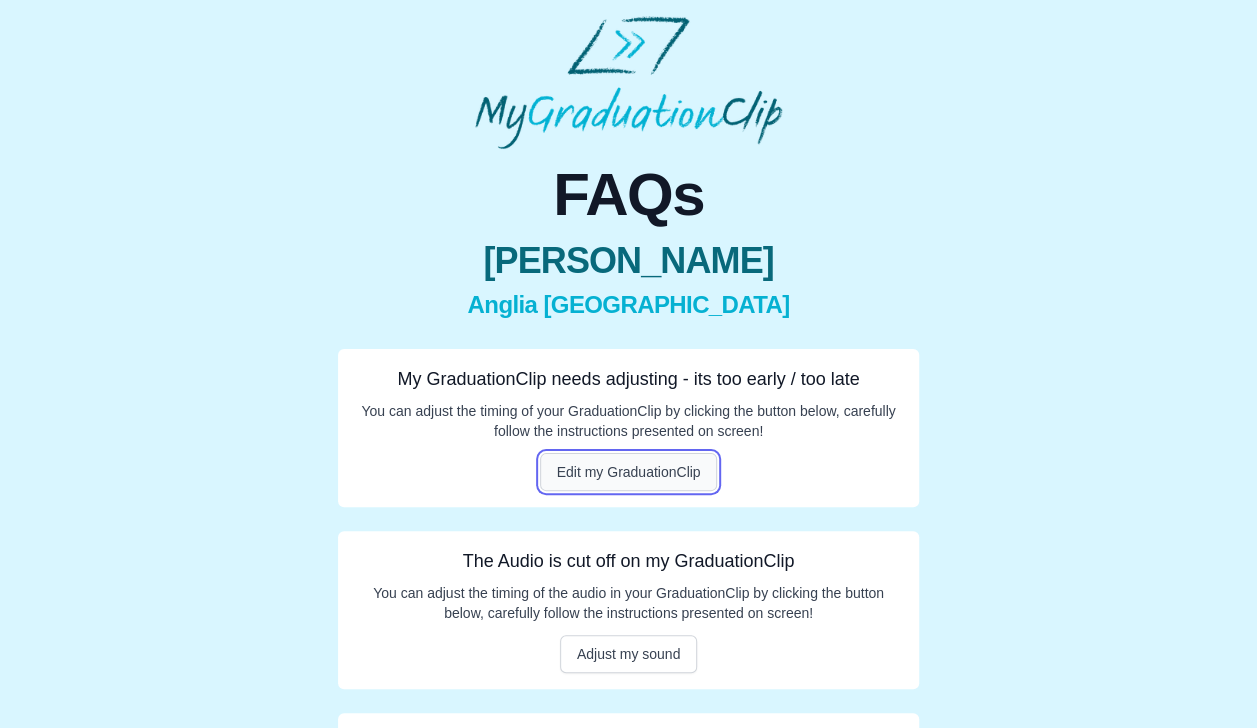 click on "Edit my GraduationClip" at bounding box center [629, 472] 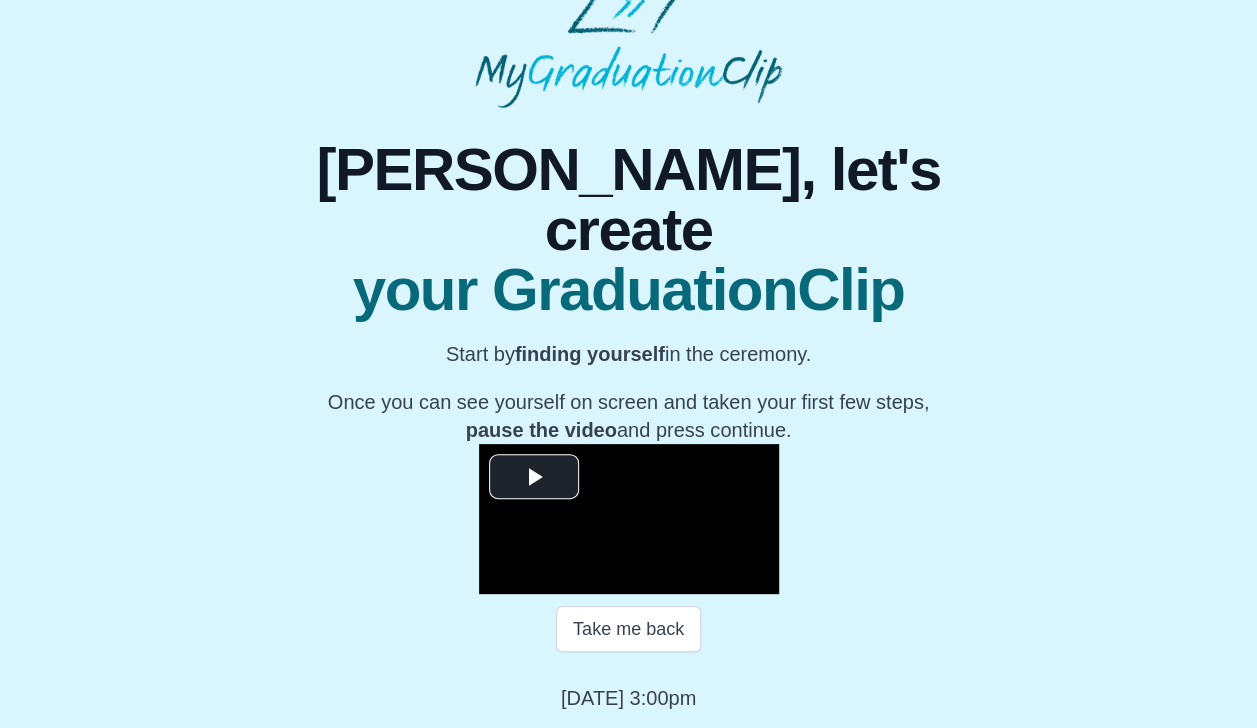 scroll, scrollTop: 244, scrollLeft: 0, axis: vertical 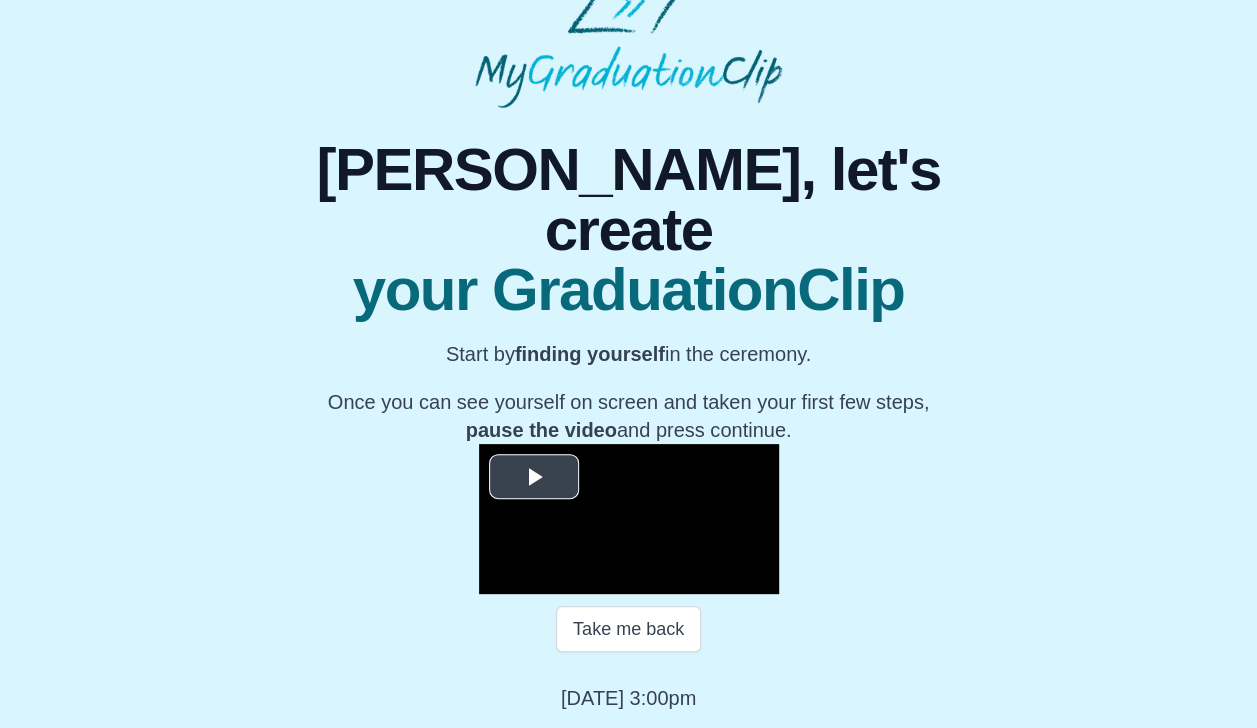 click at bounding box center (534, 477) 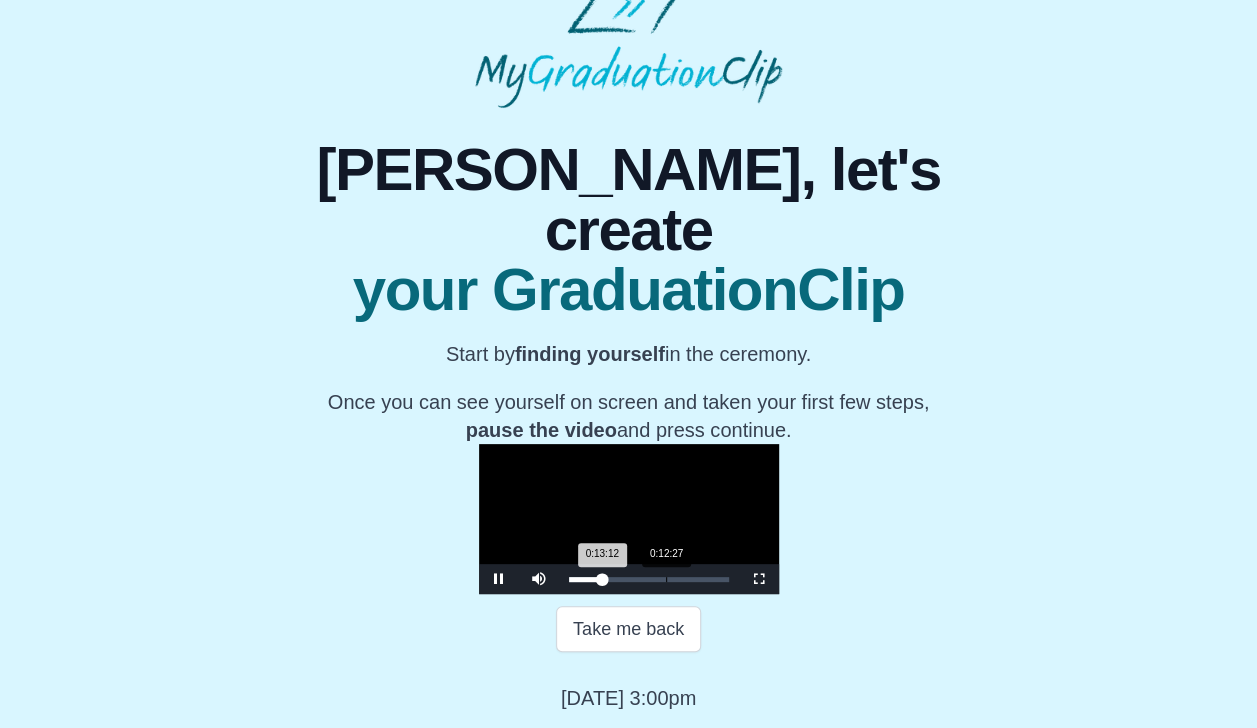 click on "0:13:12 Progress : 0%" at bounding box center (586, 579) 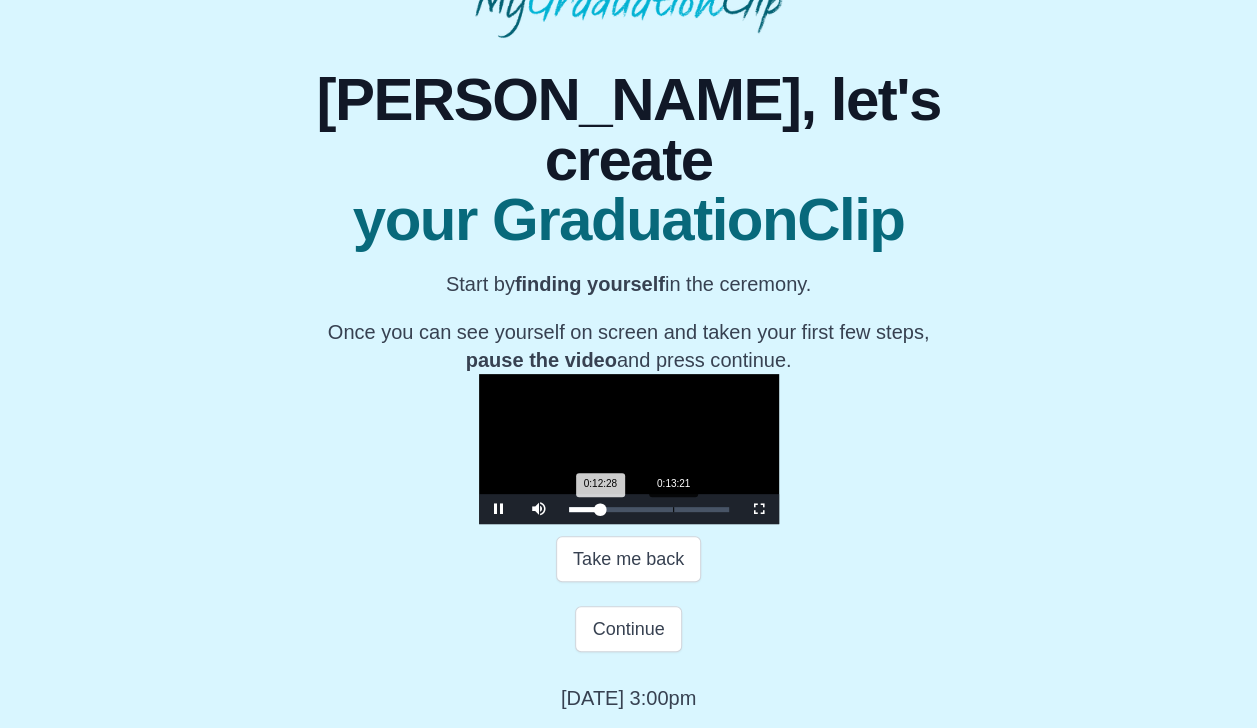 click on "0:12:28 Progress : 0%" at bounding box center [585, 509] 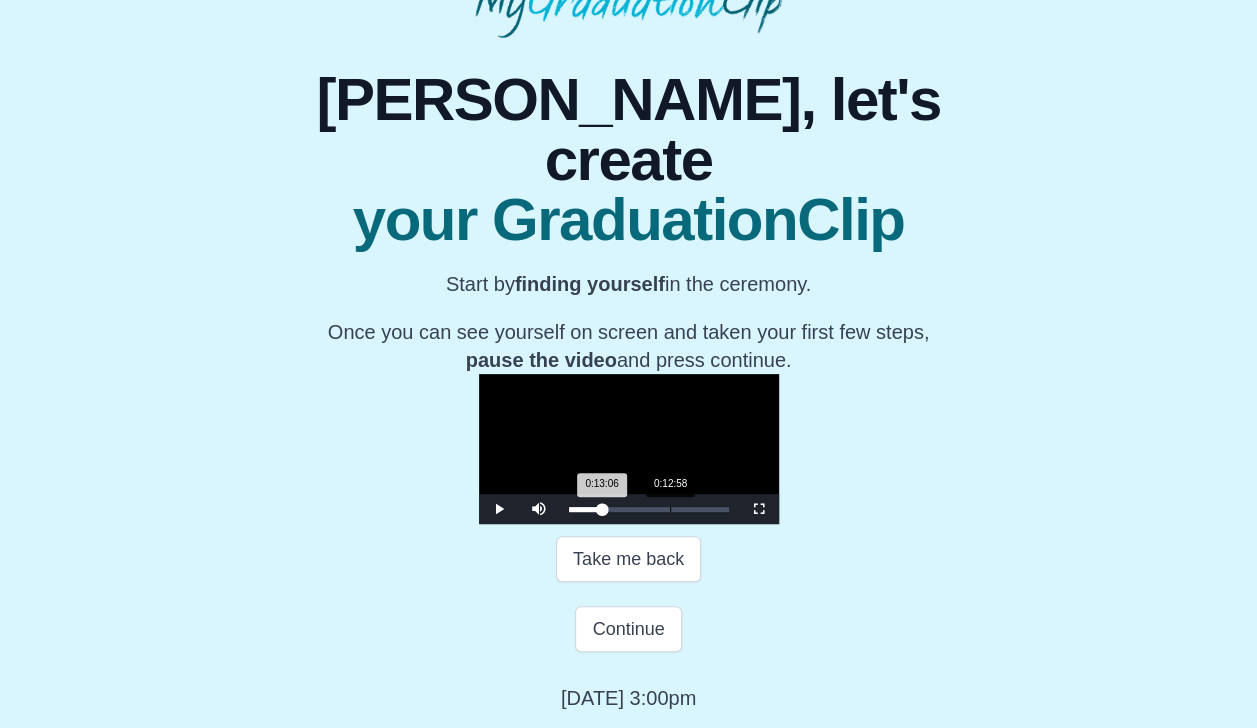 click on "0:13:06 Progress : 0%" at bounding box center (585, 509) 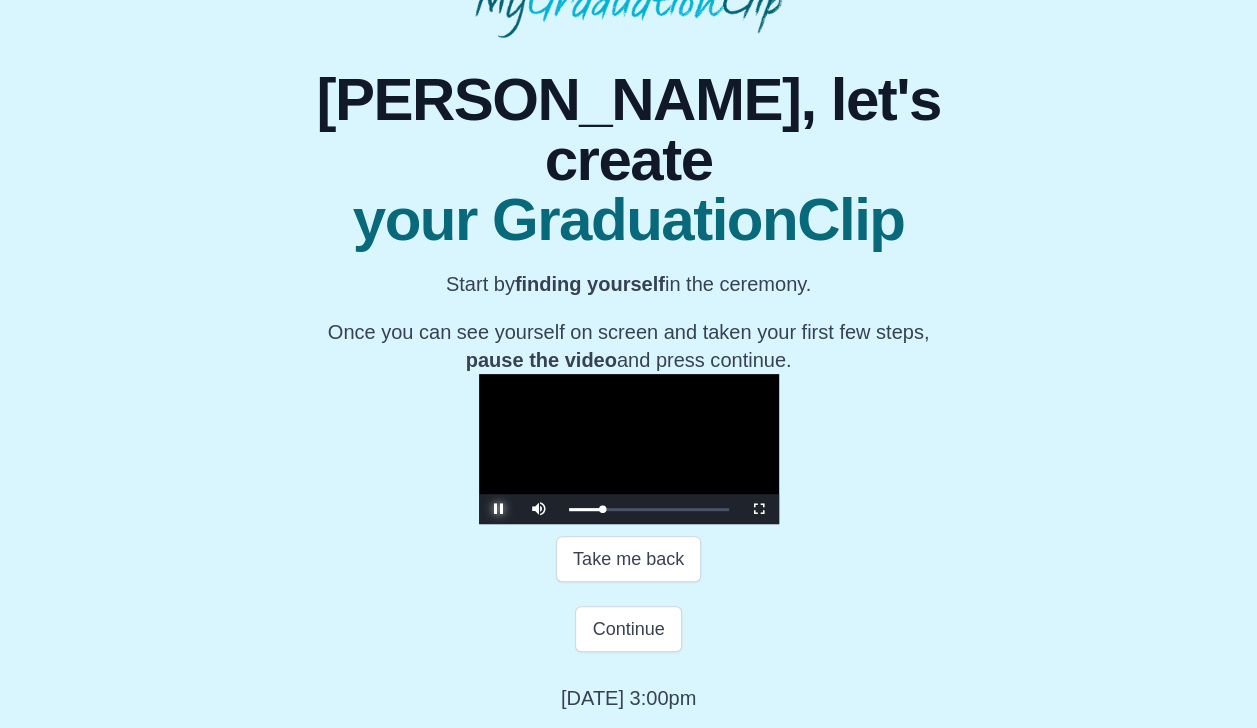 click at bounding box center (499, 509) 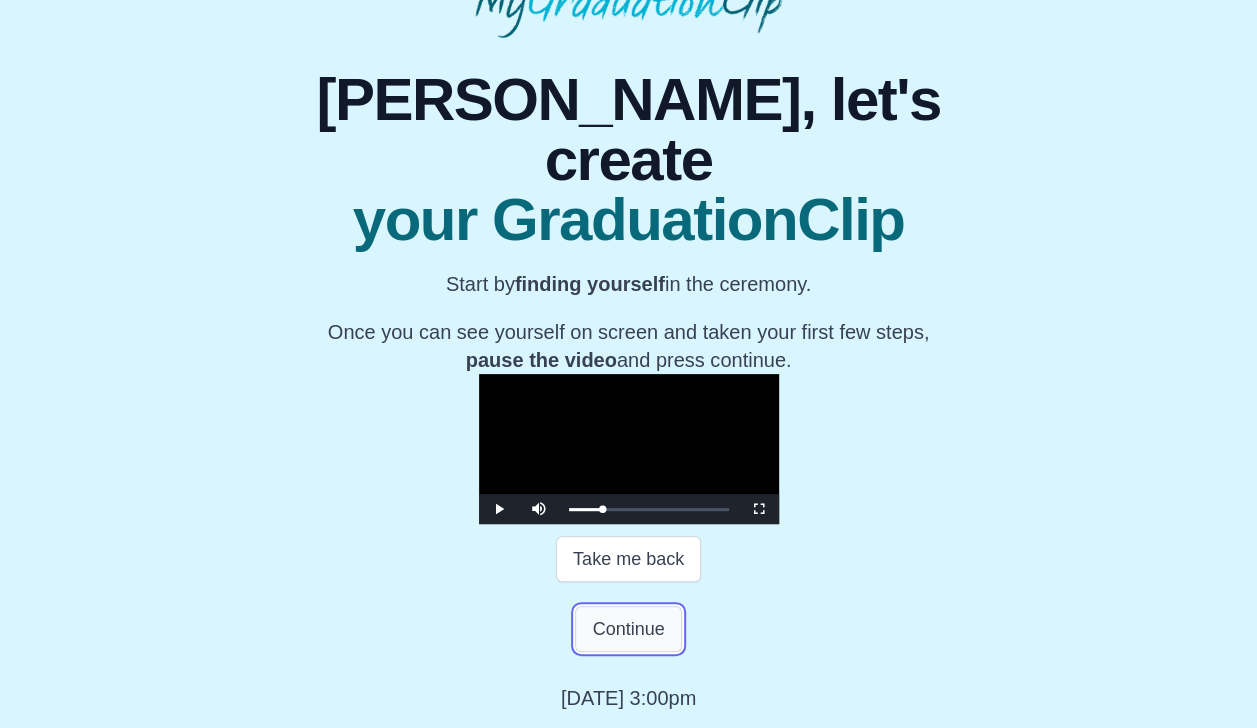 click on "Continue" at bounding box center [628, 629] 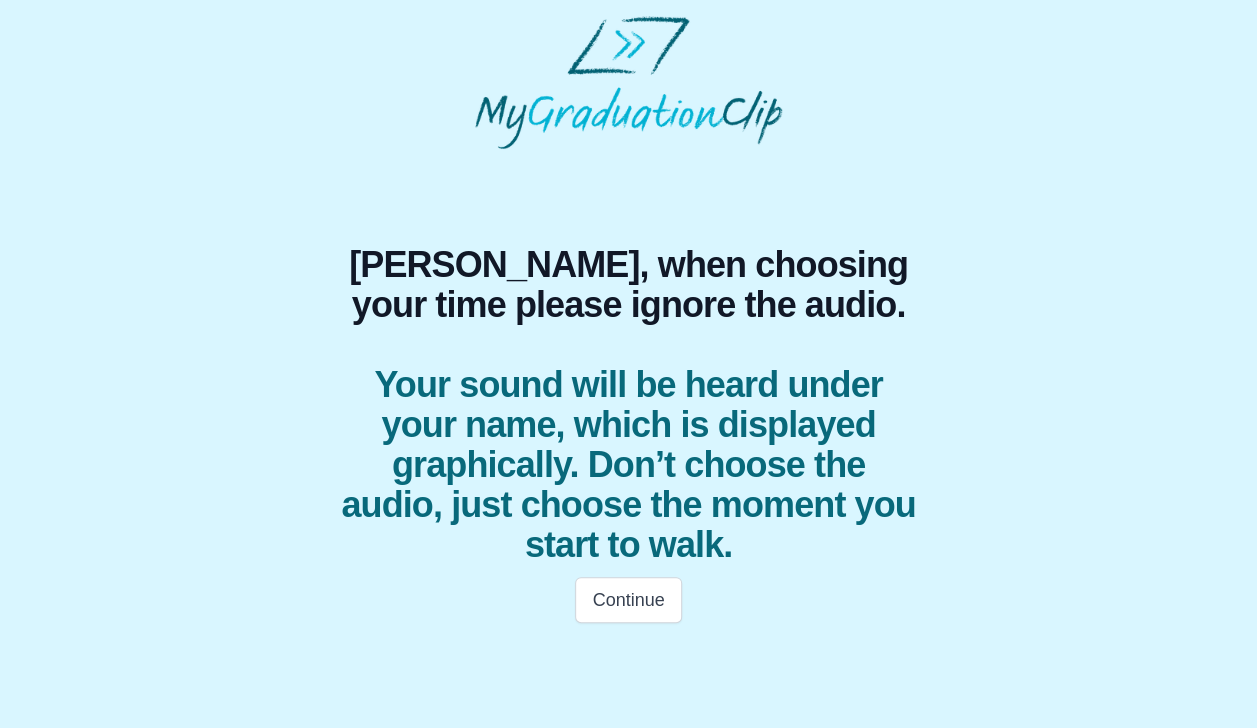 scroll, scrollTop: 0, scrollLeft: 0, axis: both 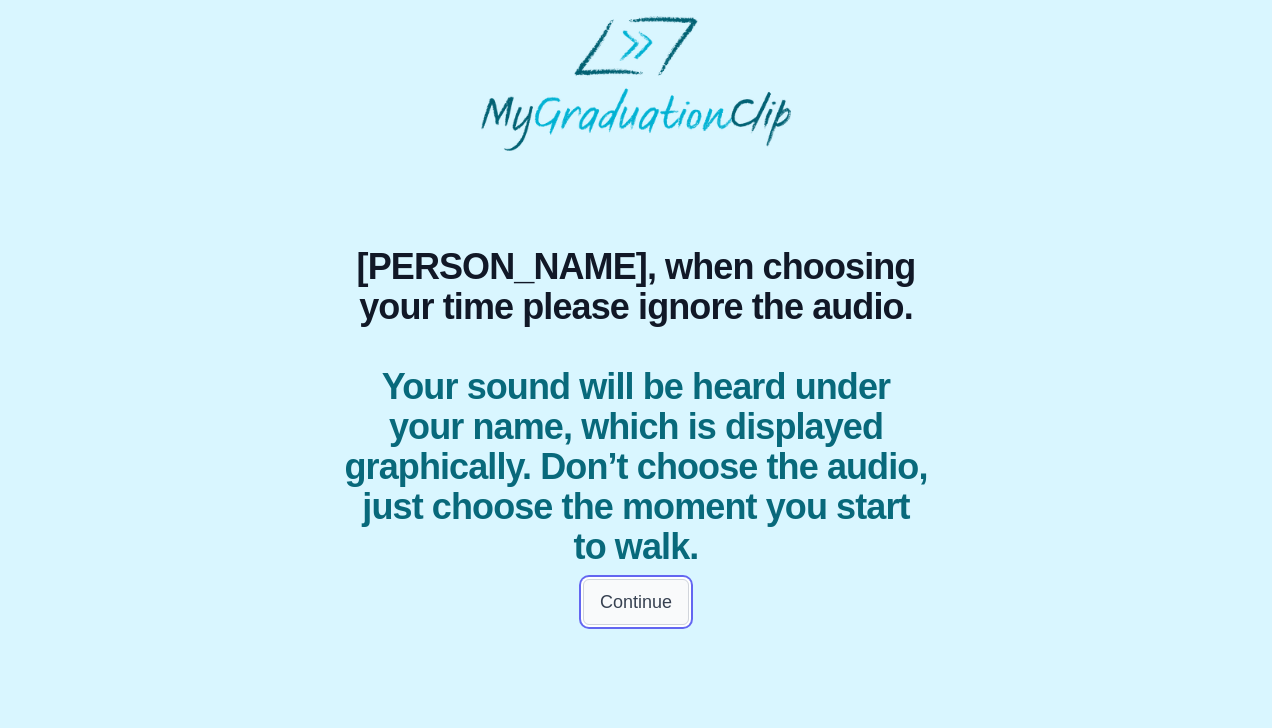 click on "Continue" at bounding box center (636, 602) 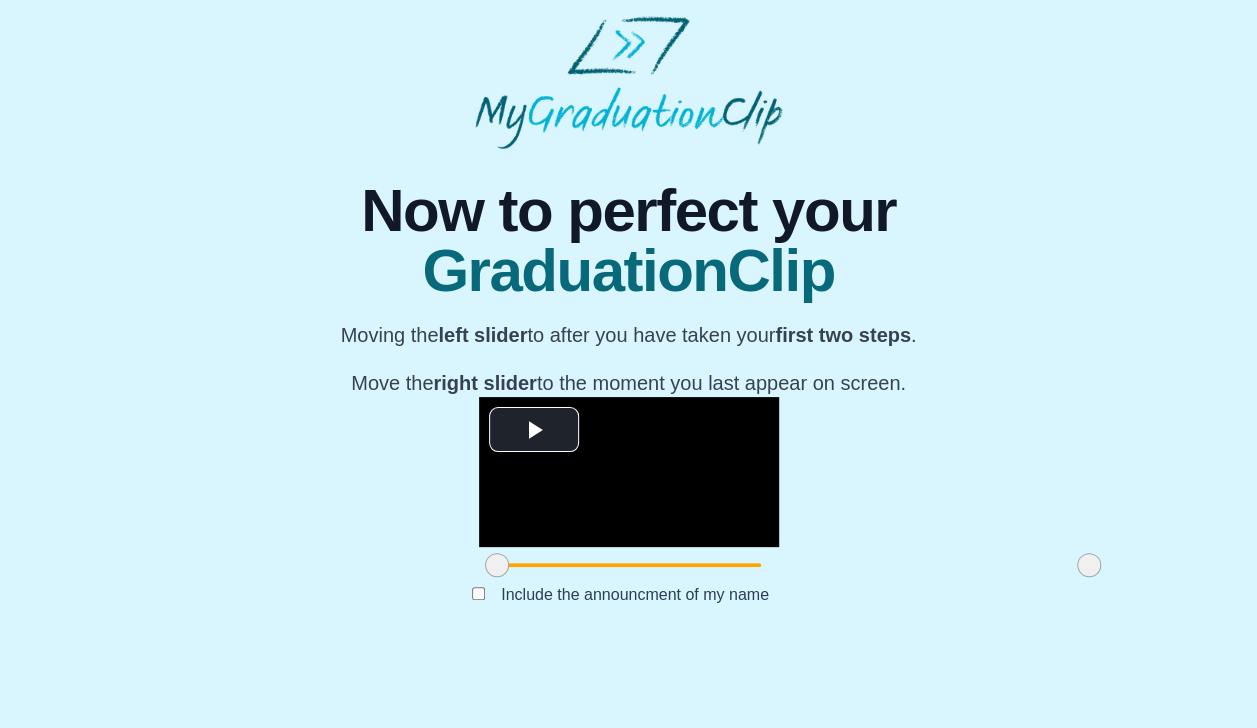 scroll, scrollTop: 136, scrollLeft: 0, axis: vertical 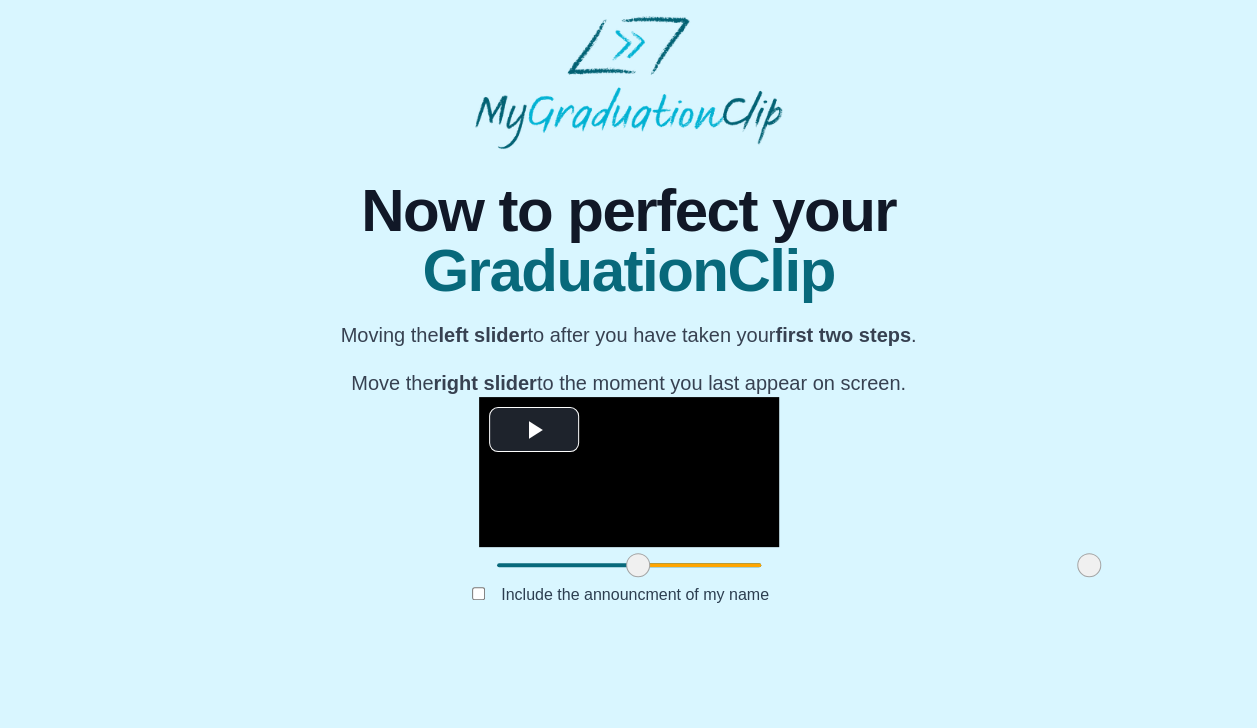 drag, startPoint x: 329, startPoint y: 630, endPoint x: 470, endPoint y: 634, distance: 141.05673 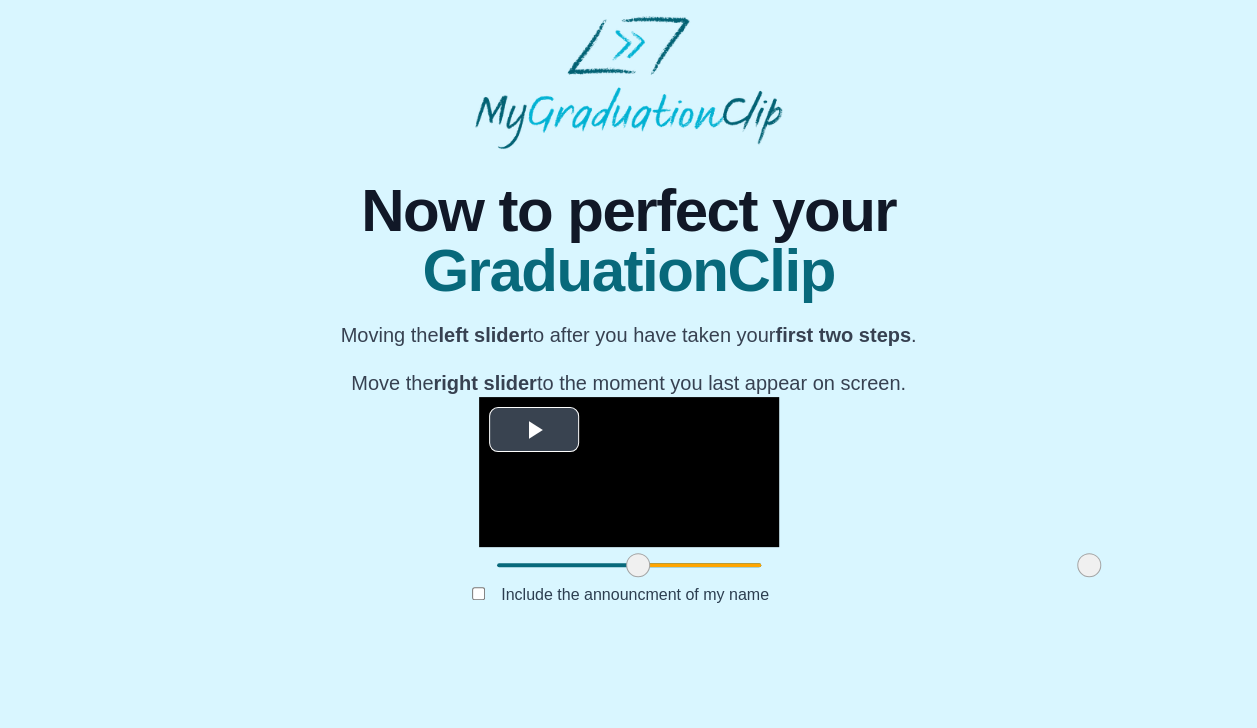click at bounding box center (534, 430) 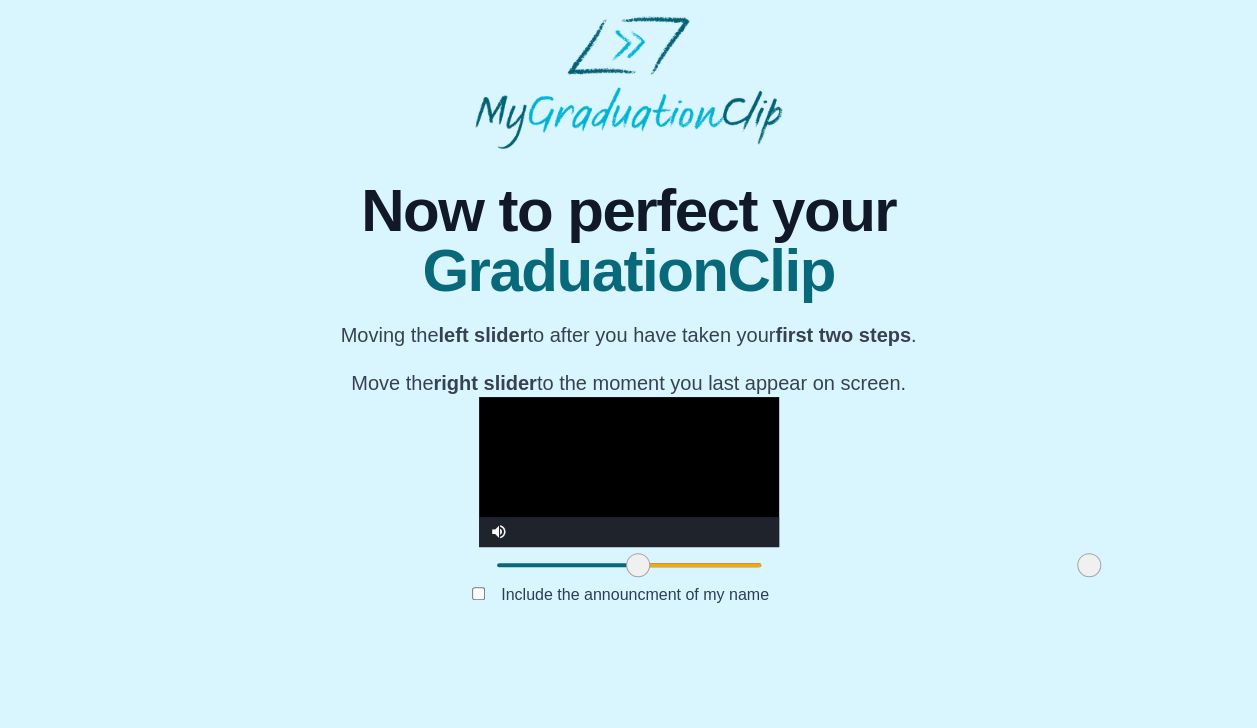 click at bounding box center [629, 472] 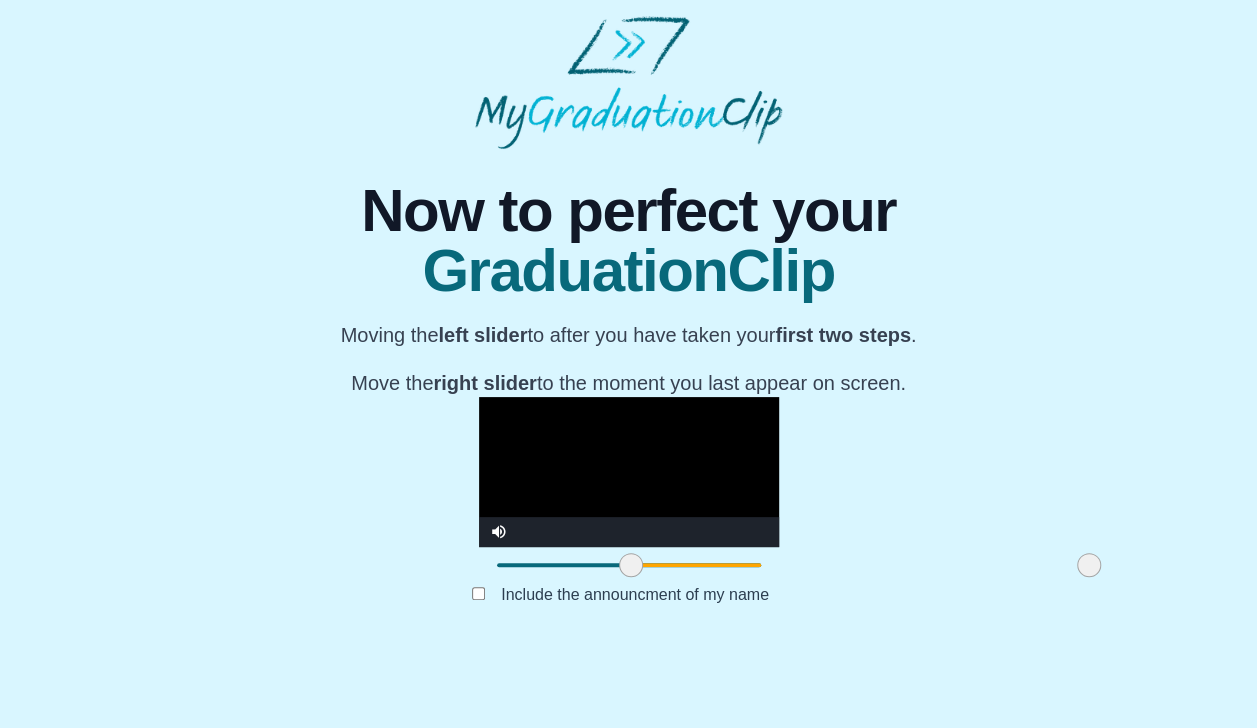 click at bounding box center [631, 565] 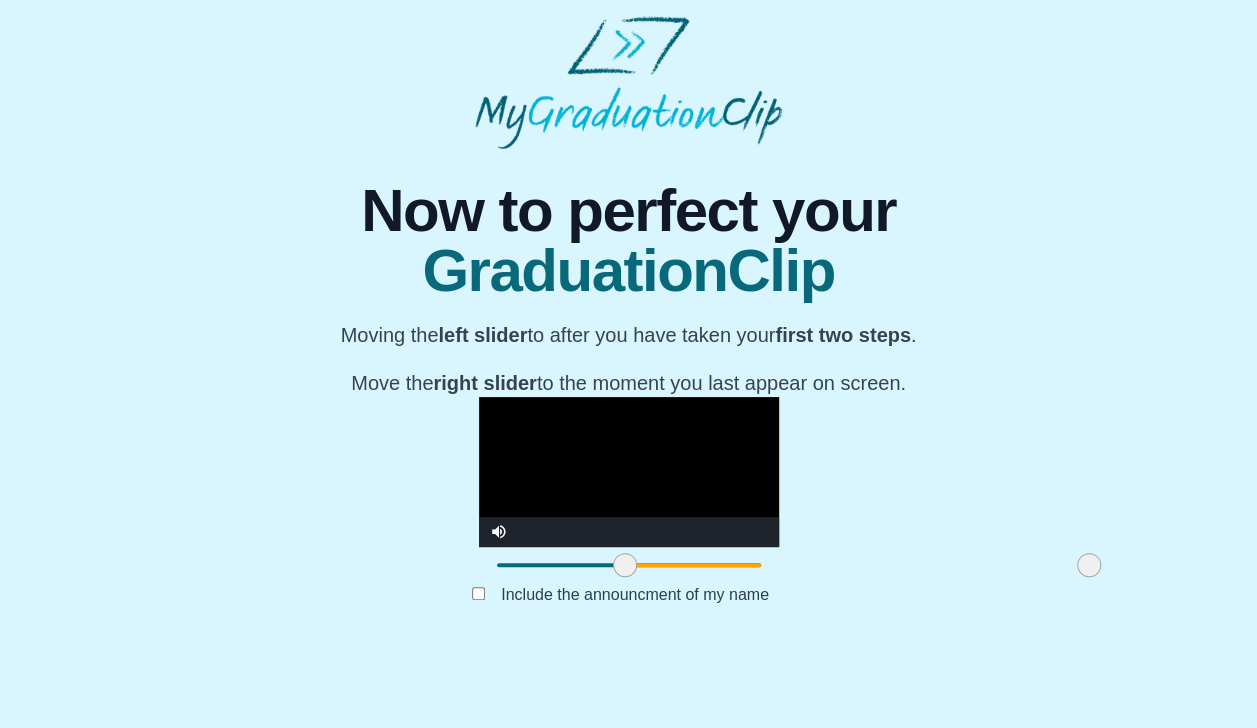 click at bounding box center [625, 565] 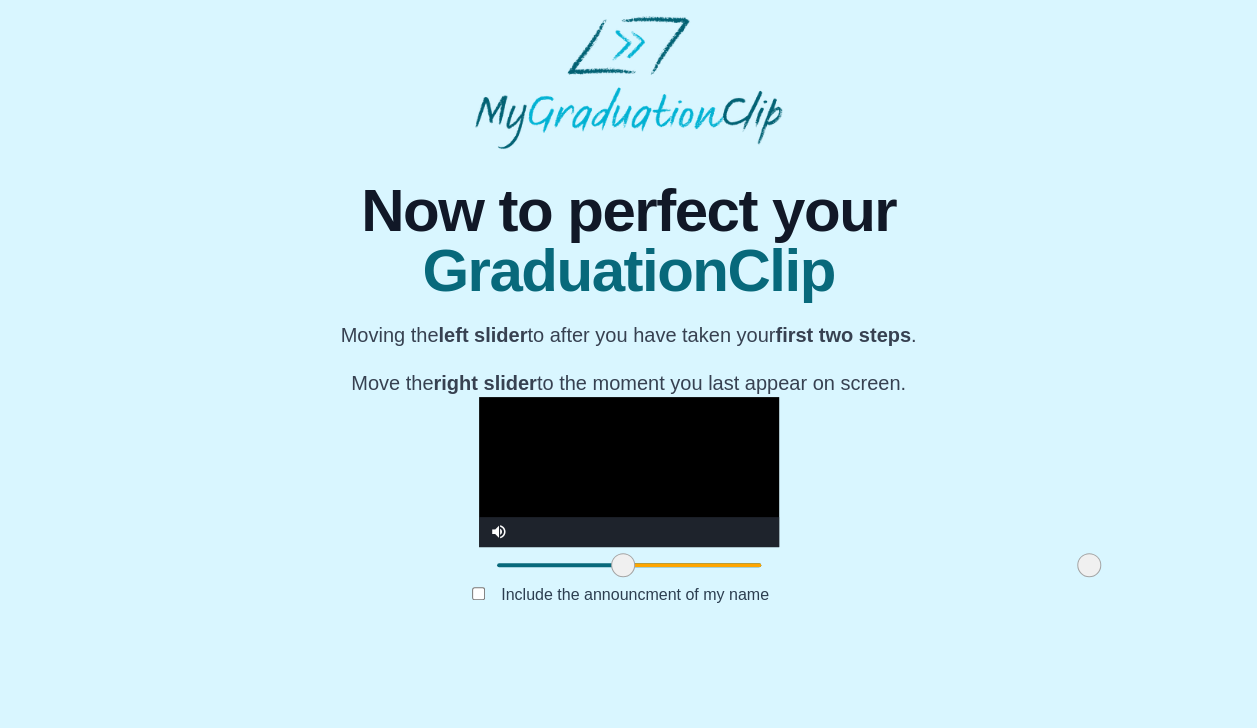 click at bounding box center (629, 472) 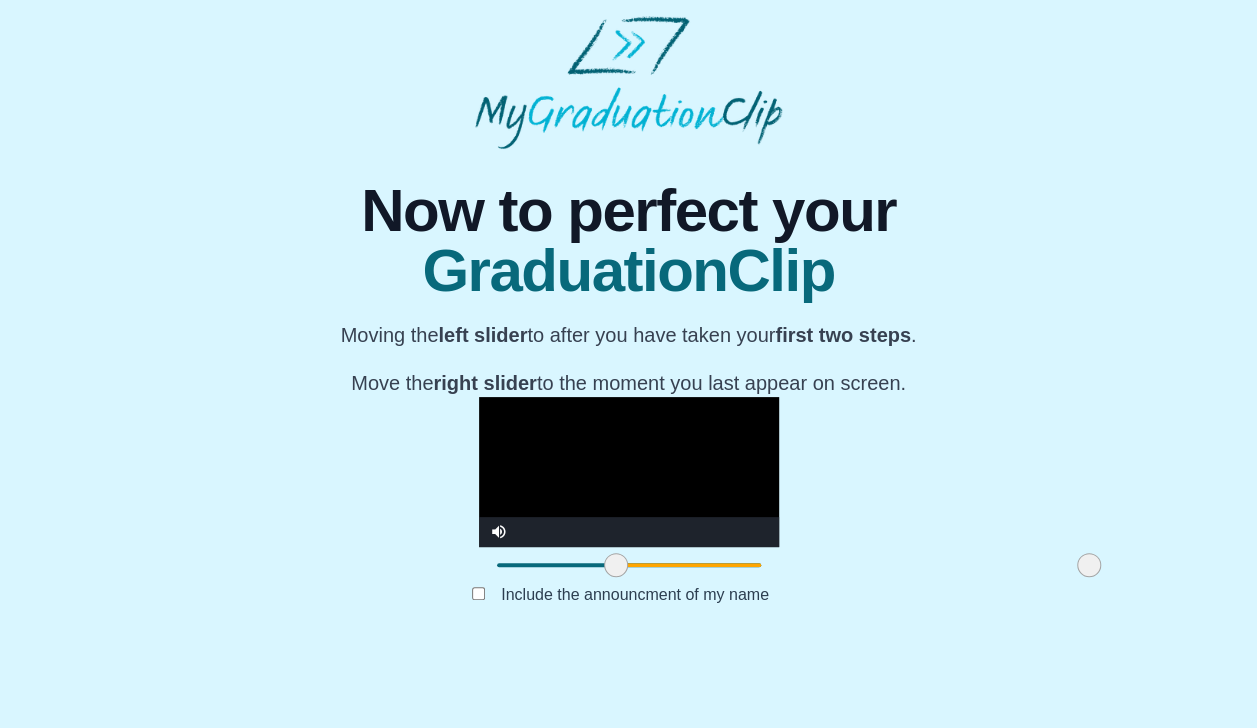 click at bounding box center (616, 565) 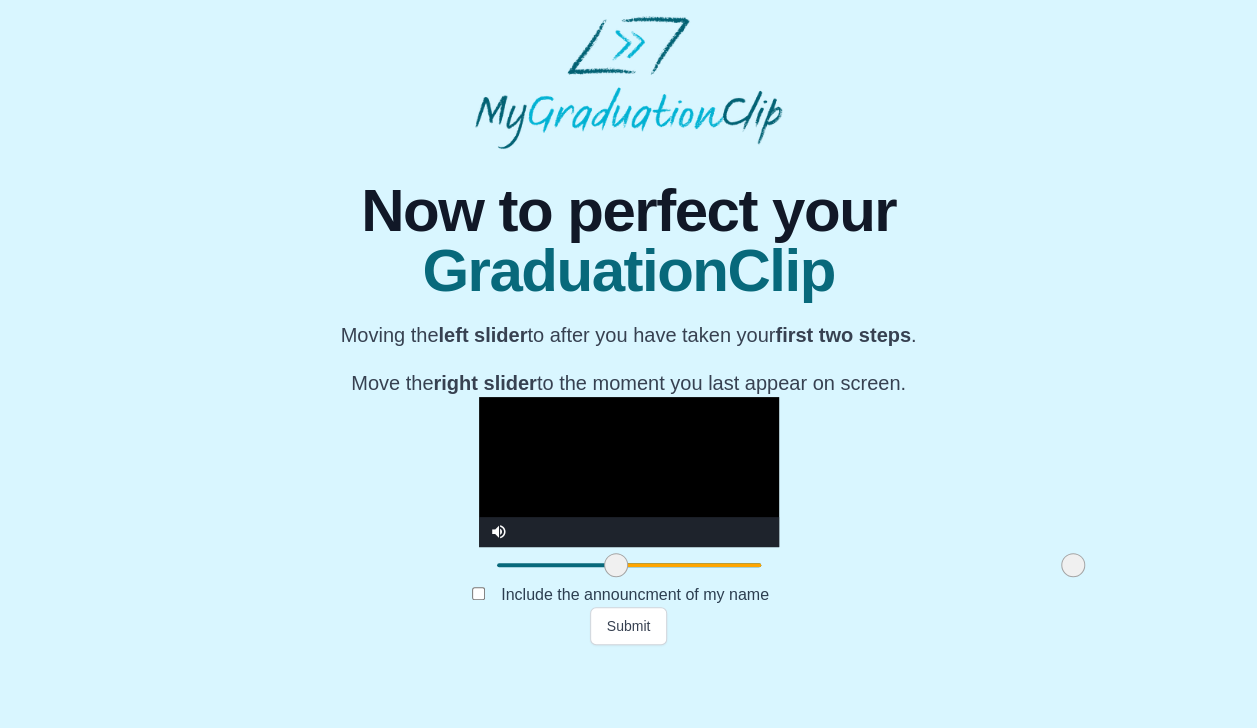 drag, startPoint x: 924, startPoint y: 635, endPoint x: 908, endPoint y: 630, distance: 16.763054 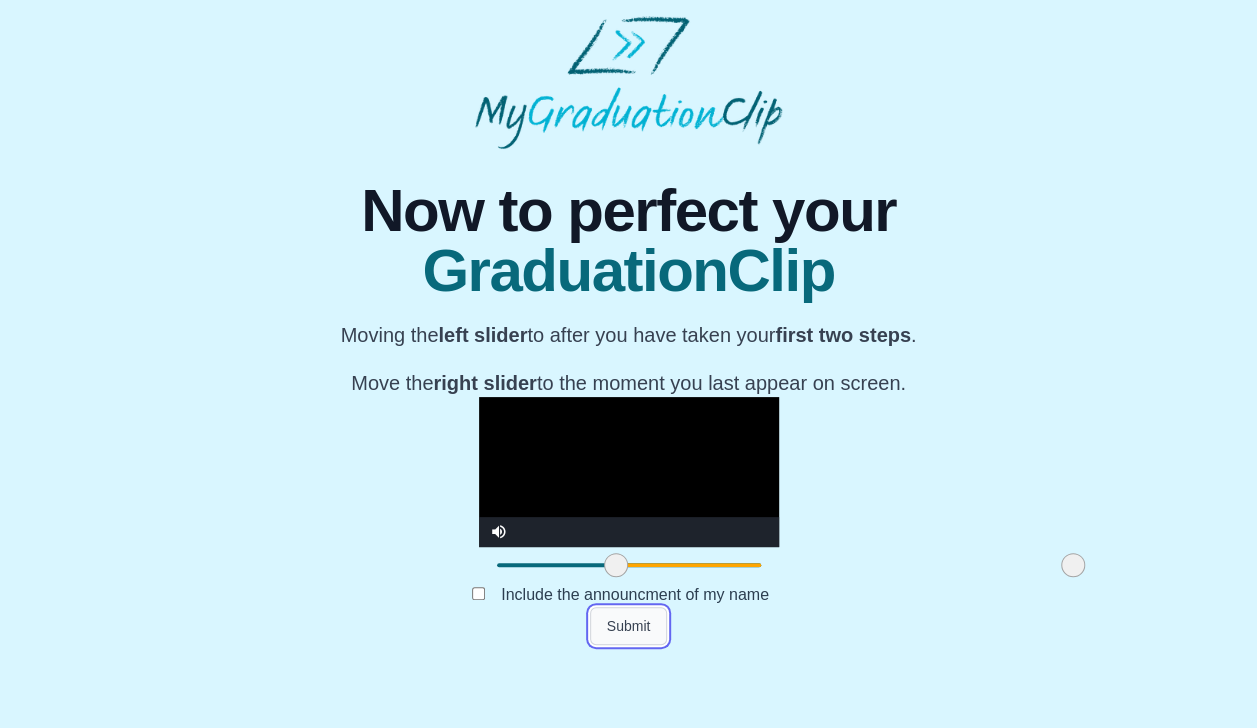 click on "Submit" at bounding box center [629, 626] 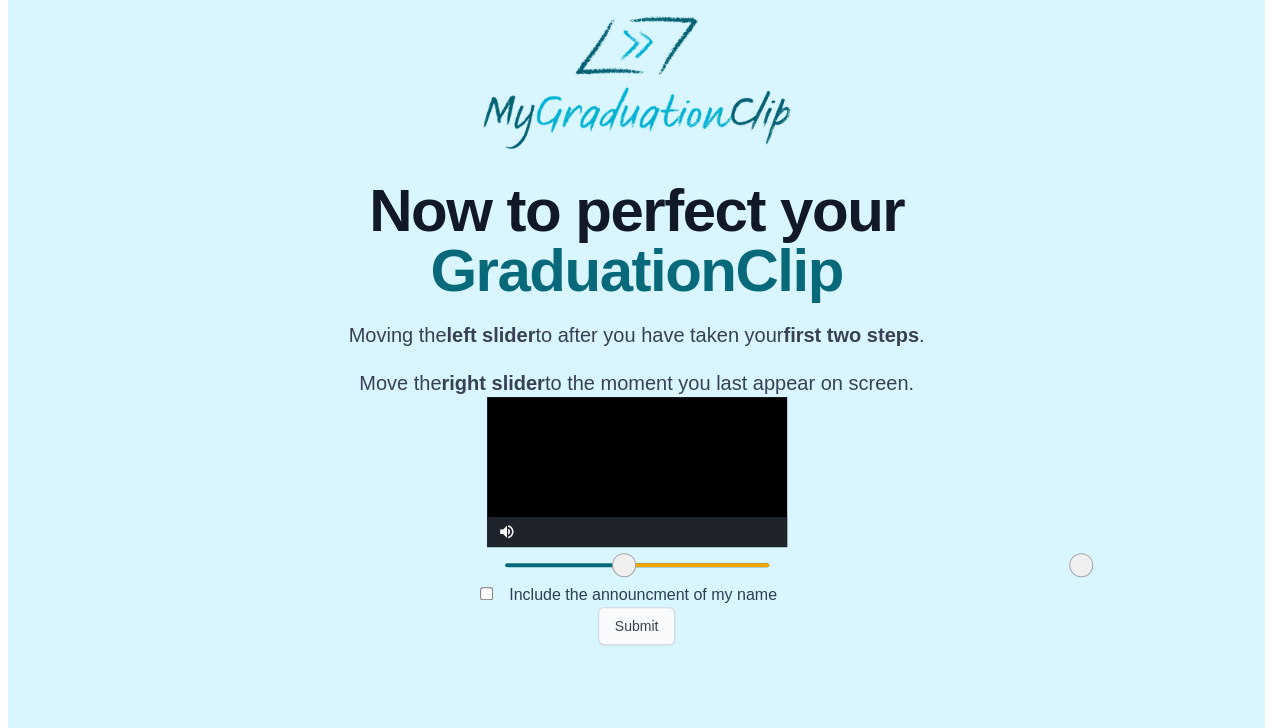 scroll, scrollTop: 0, scrollLeft: 0, axis: both 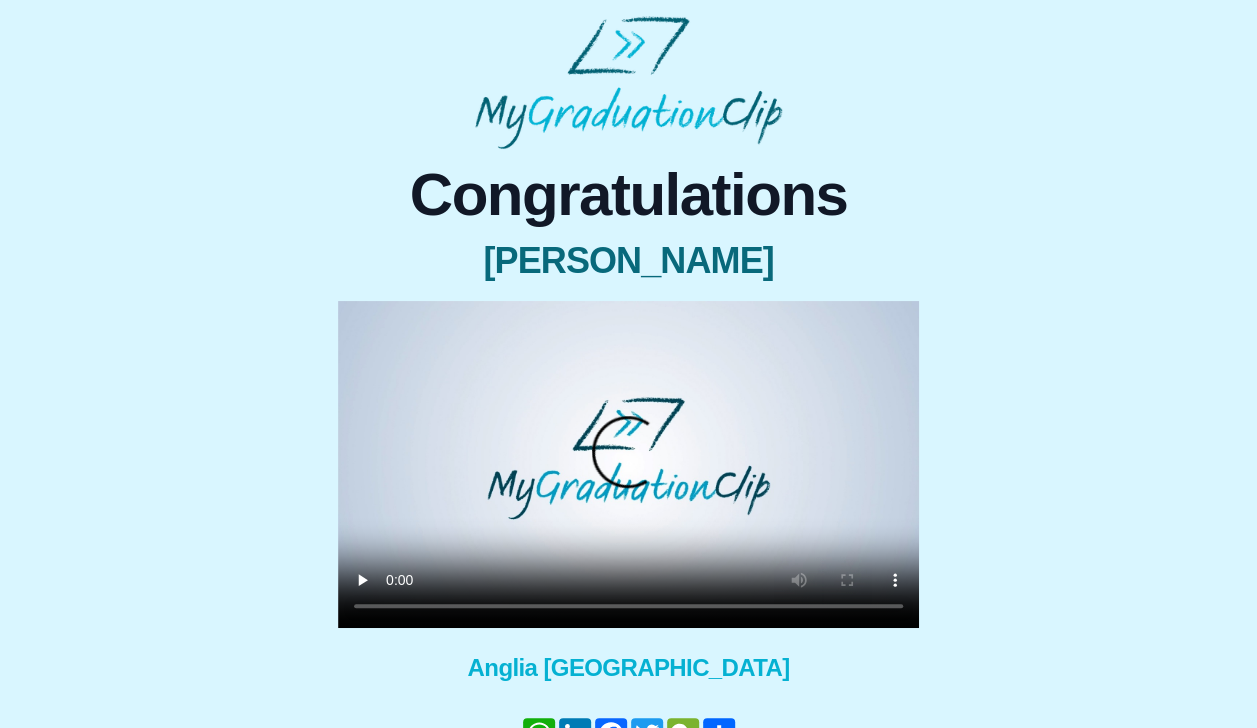 type 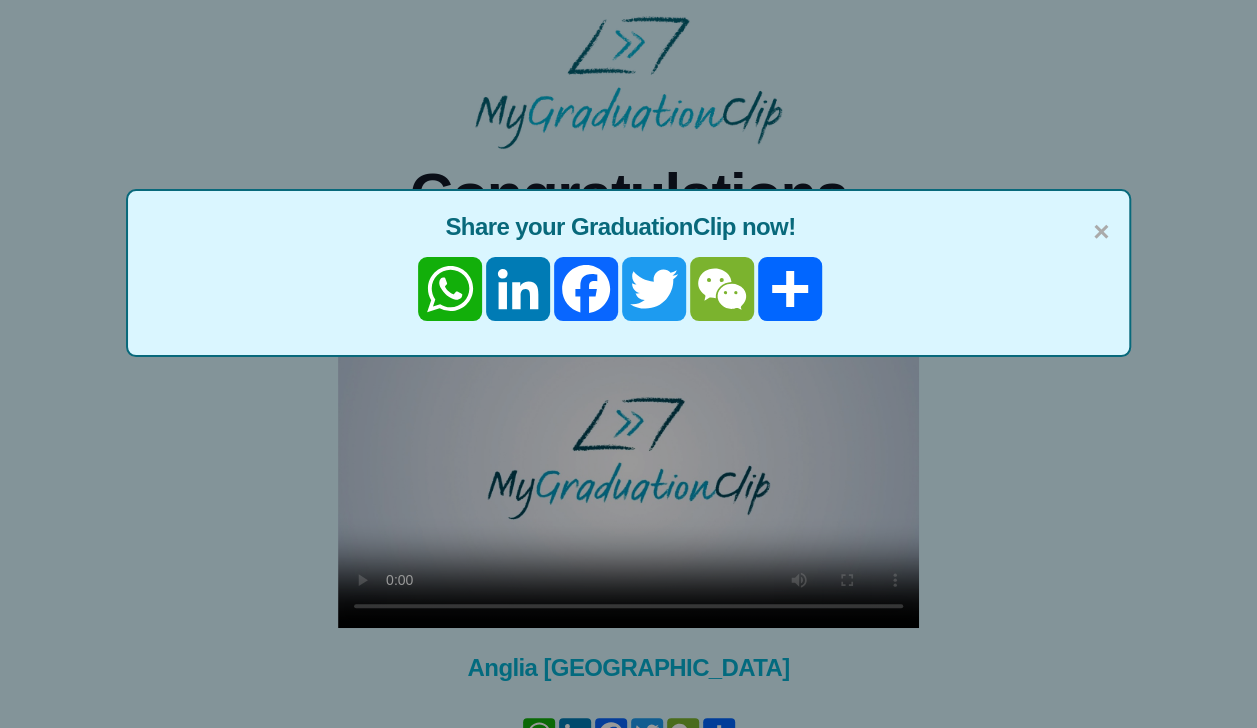 click on "× Share your GraduationClip now! WhatsApp LinkedIn Facebook Twitter WeChat Share" at bounding box center (628, 364) 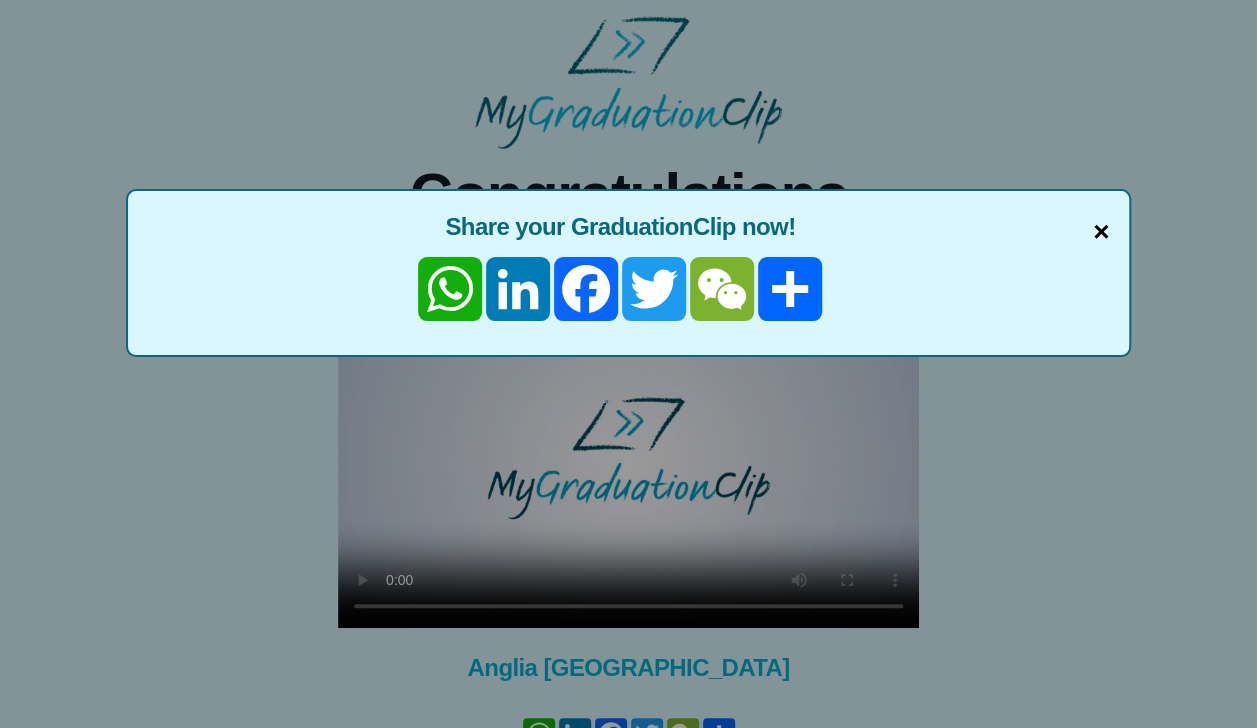 click on "×" at bounding box center (1101, 232) 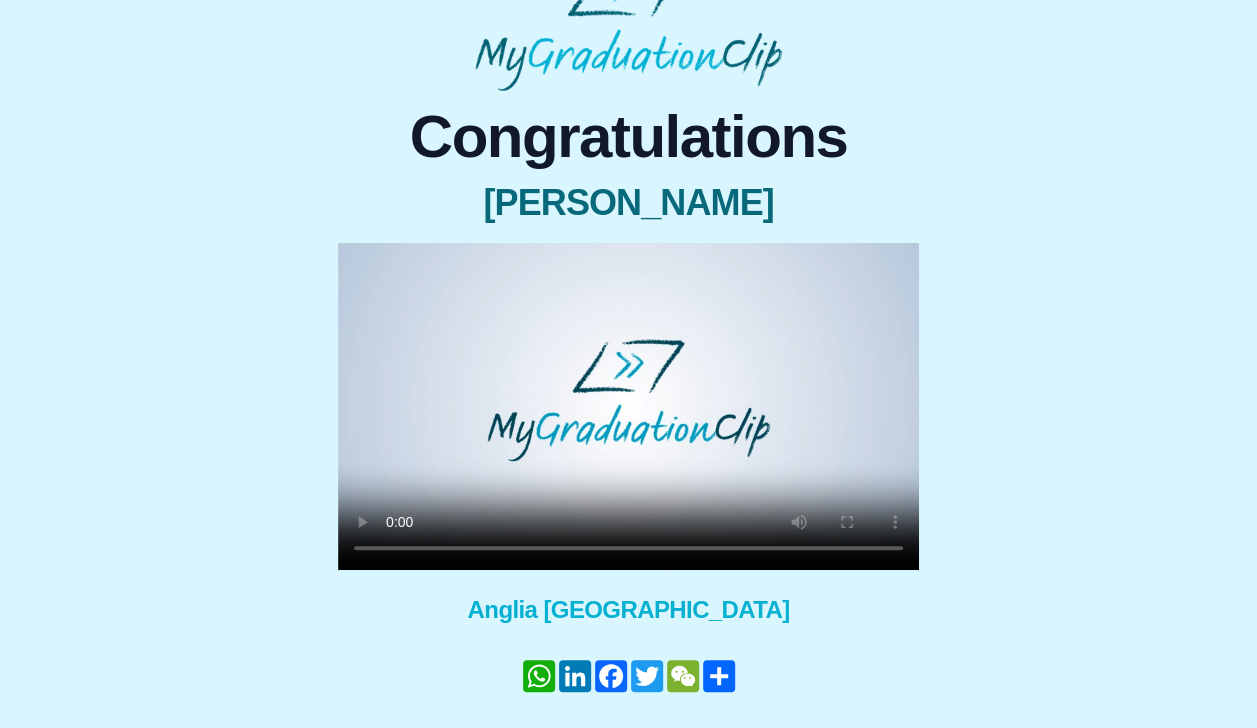 scroll, scrollTop: 0, scrollLeft: 0, axis: both 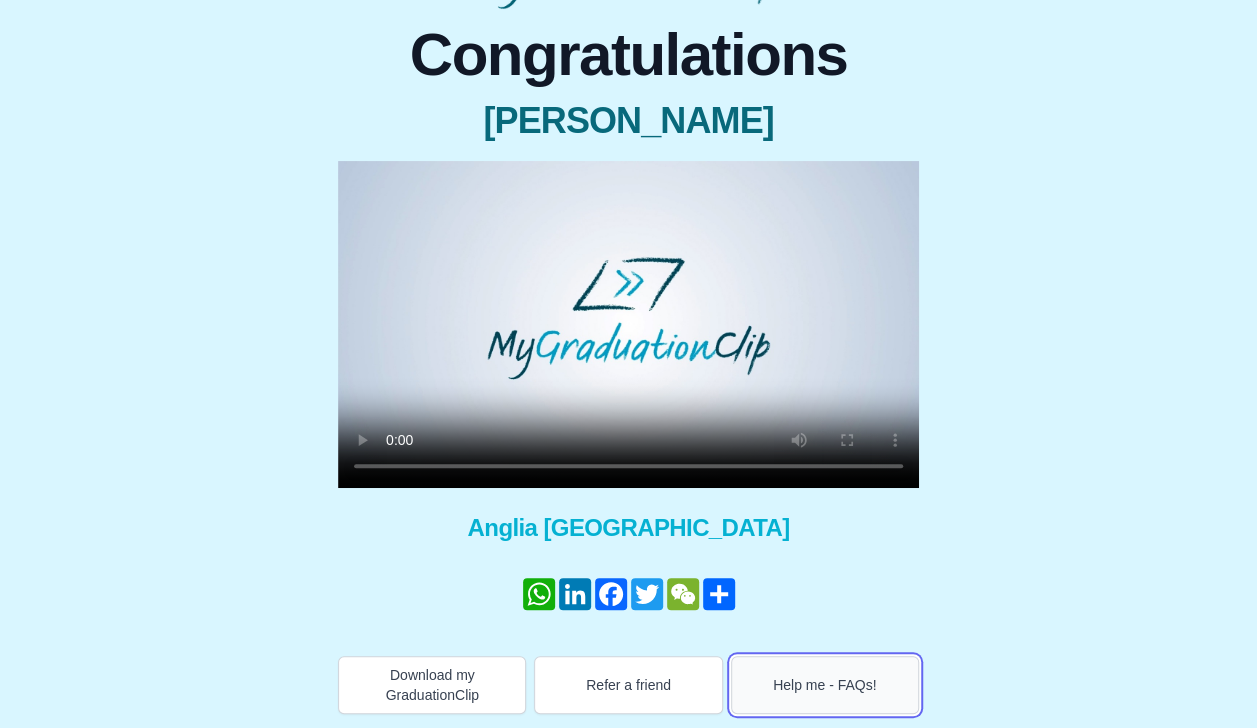 click on "Help me - FAQs!" at bounding box center [825, 685] 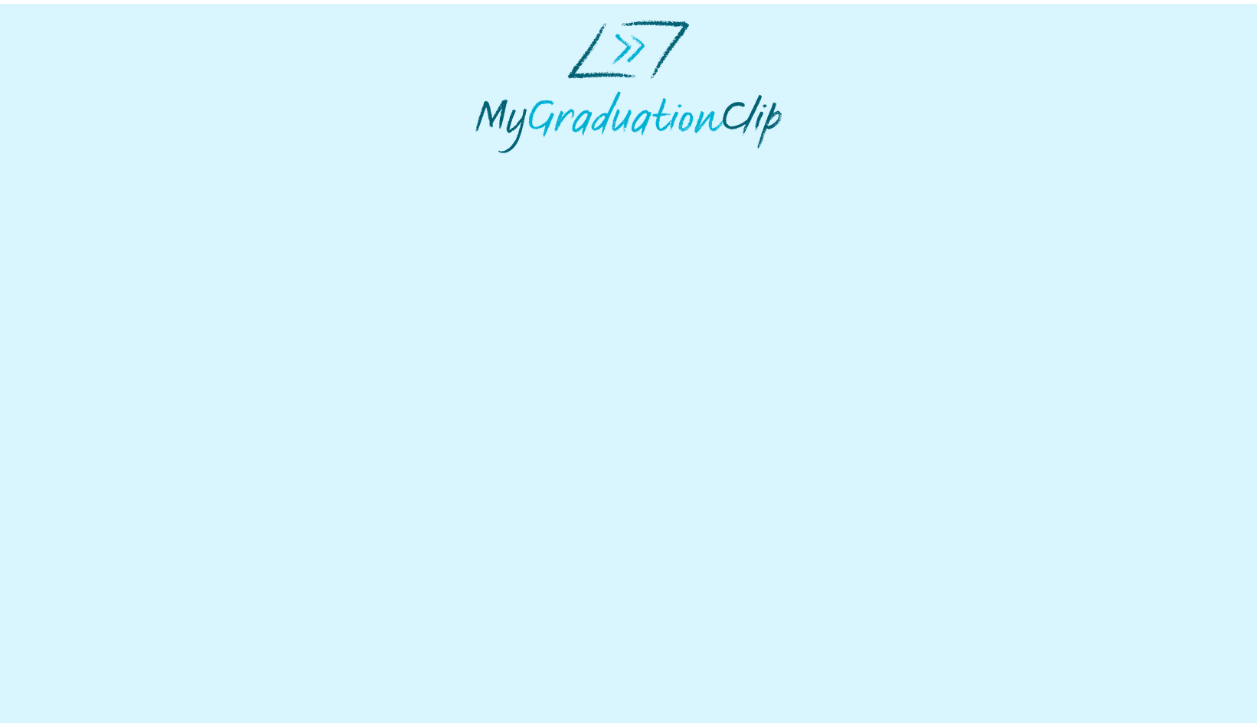 scroll, scrollTop: 0, scrollLeft: 0, axis: both 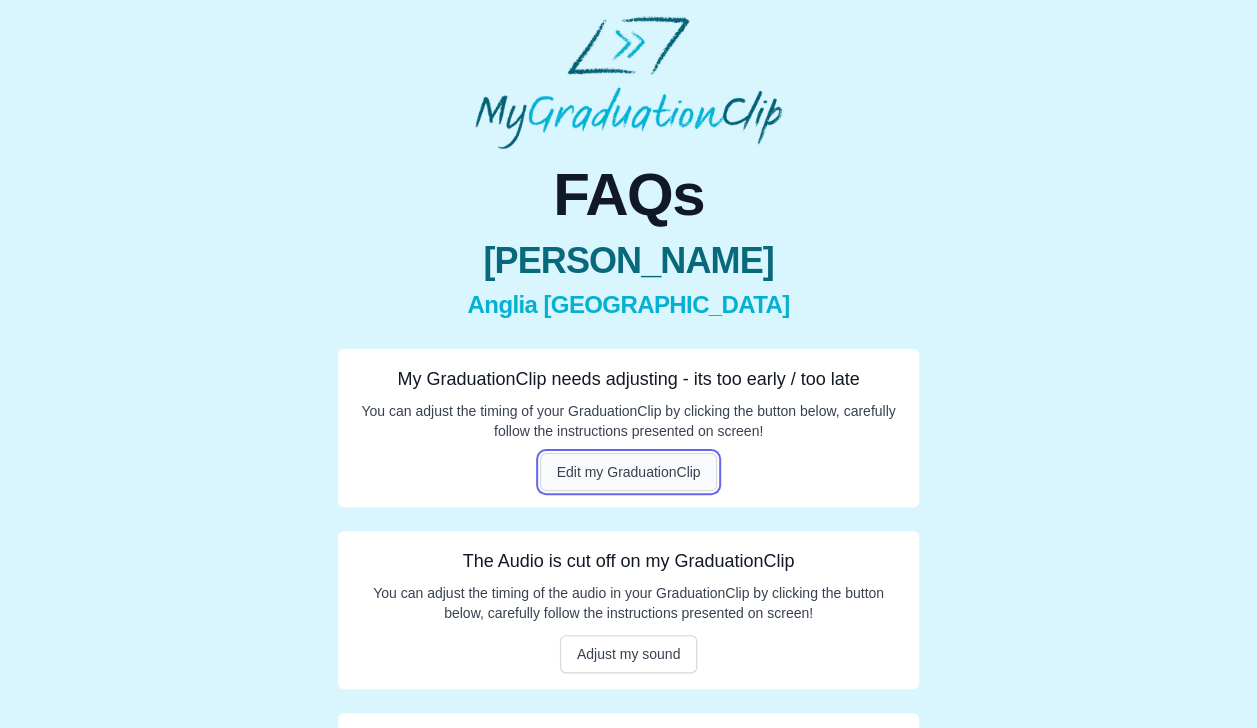 click on "Edit my GraduationClip" at bounding box center (629, 472) 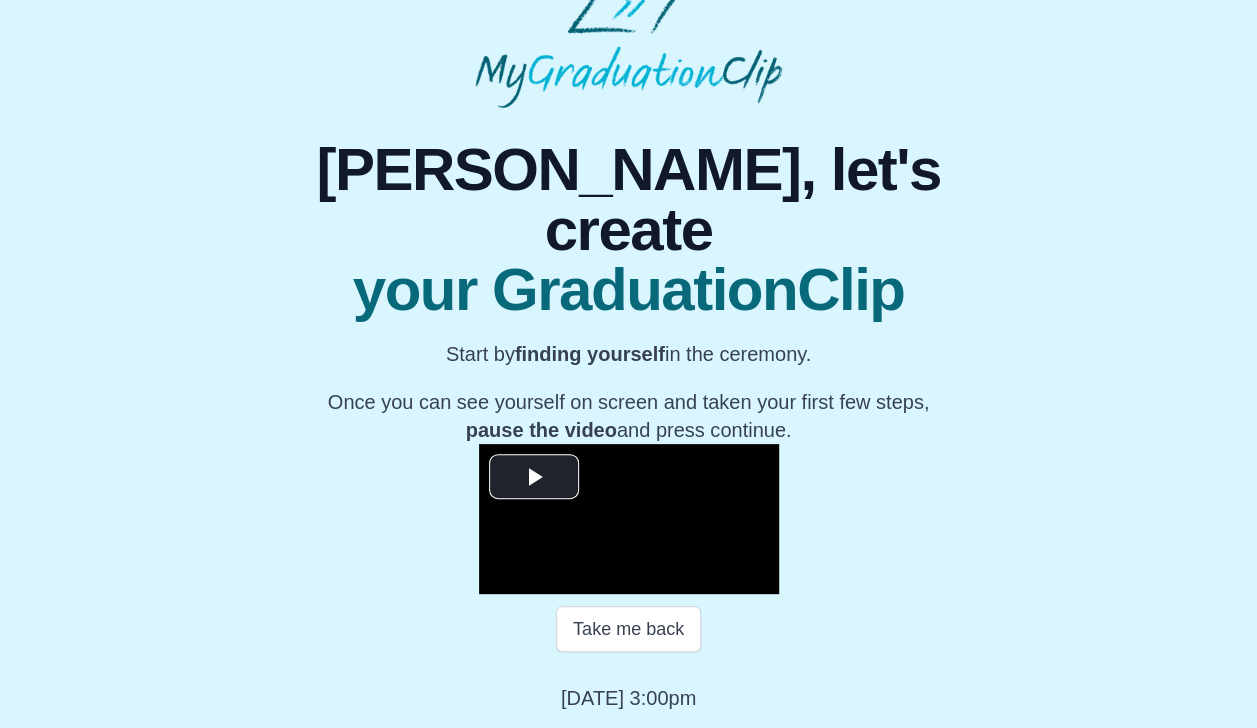 scroll, scrollTop: 244, scrollLeft: 0, axis: vertical 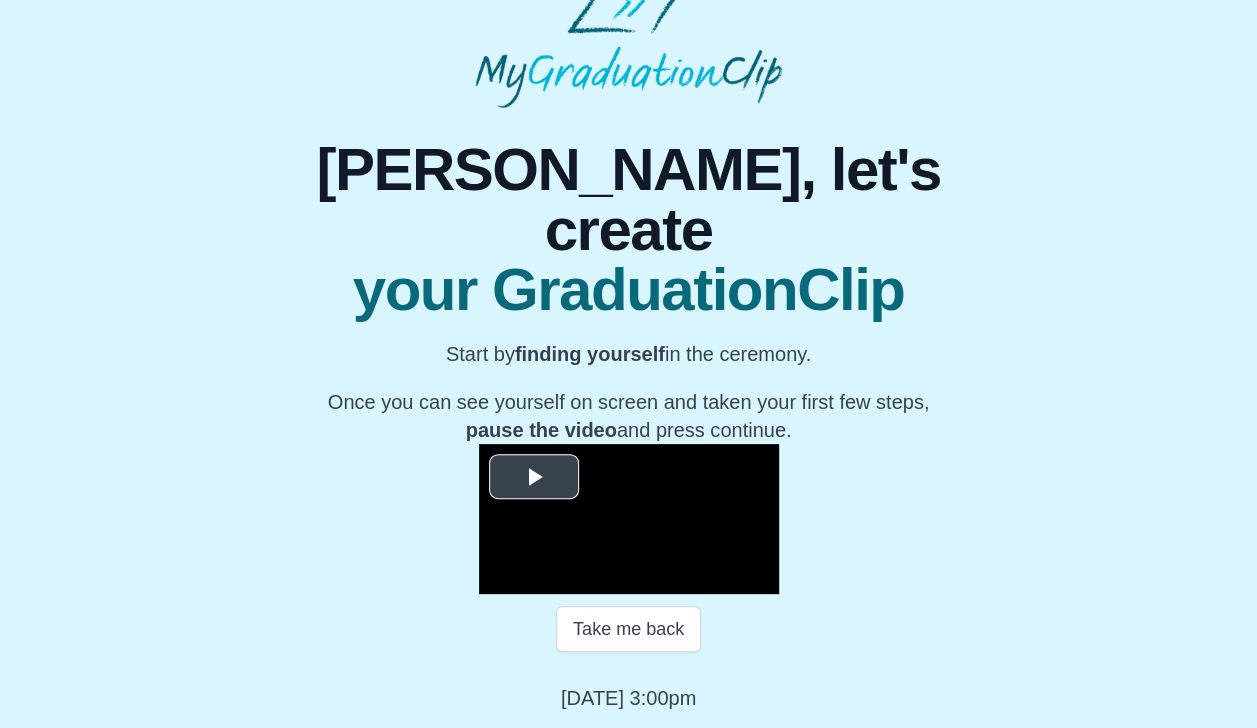 click at bounding box center [534, 477] 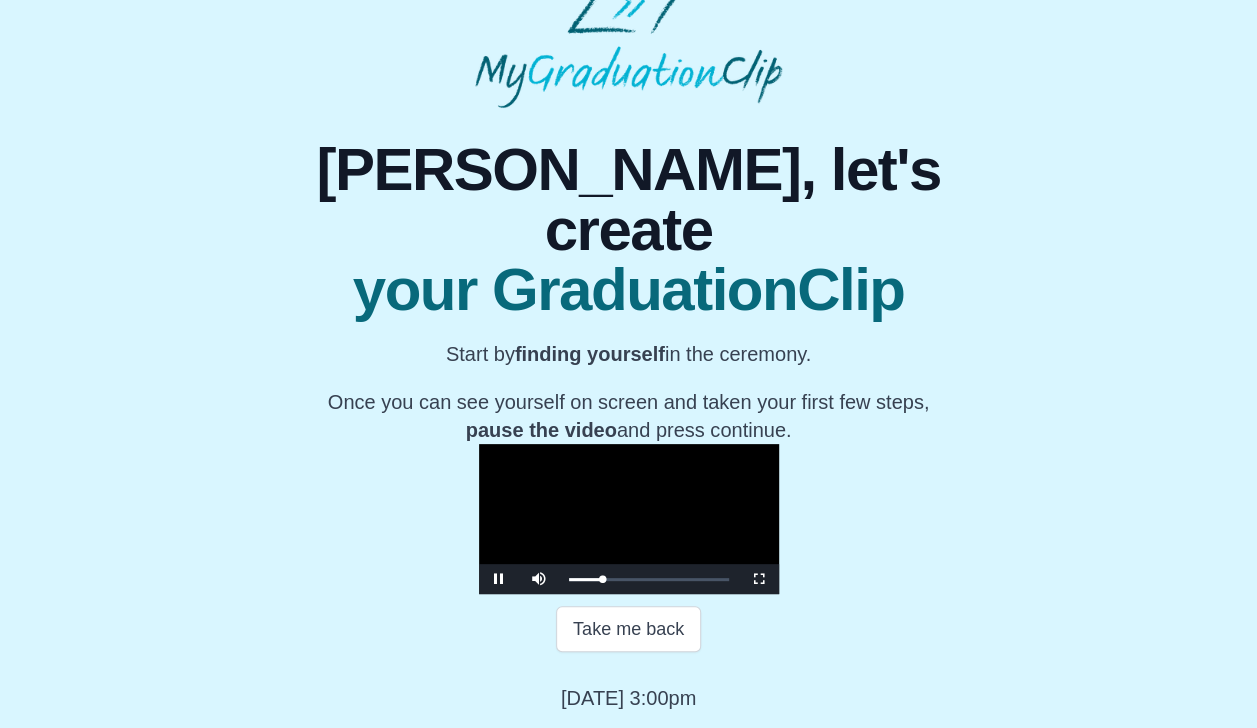 click at bounding box center [629, 519] 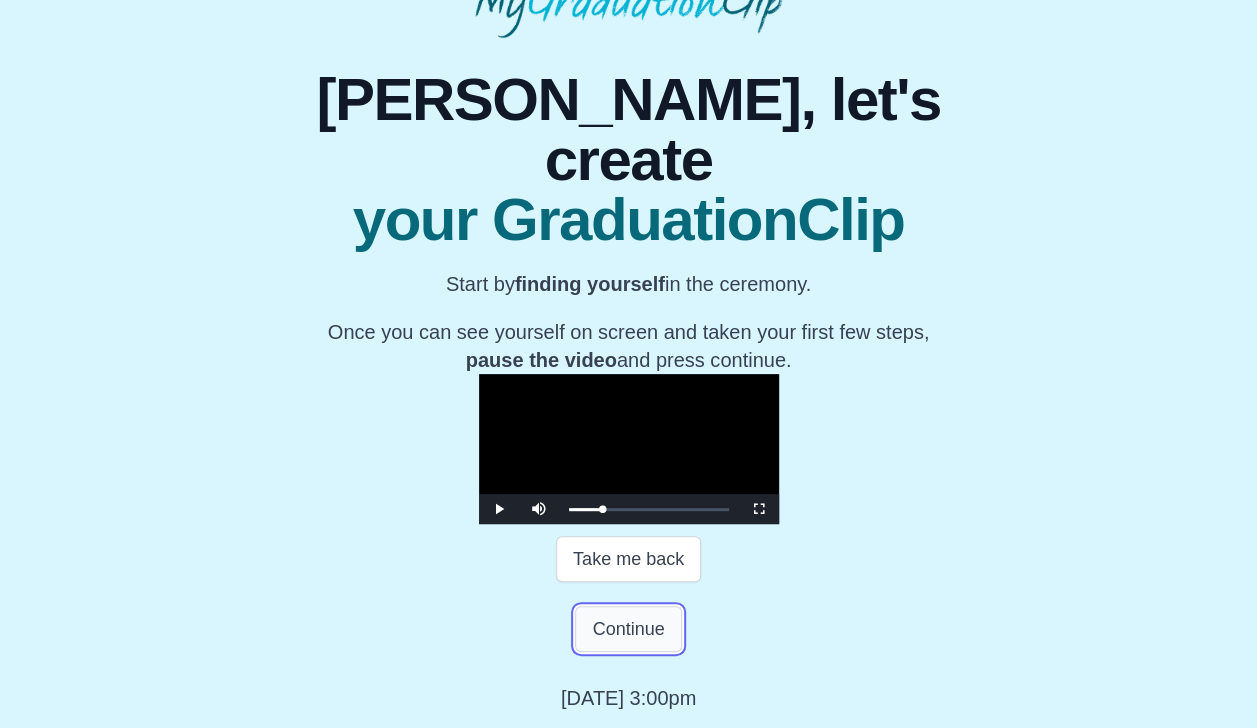 click on "Continue" at bounding box center [628, 629] 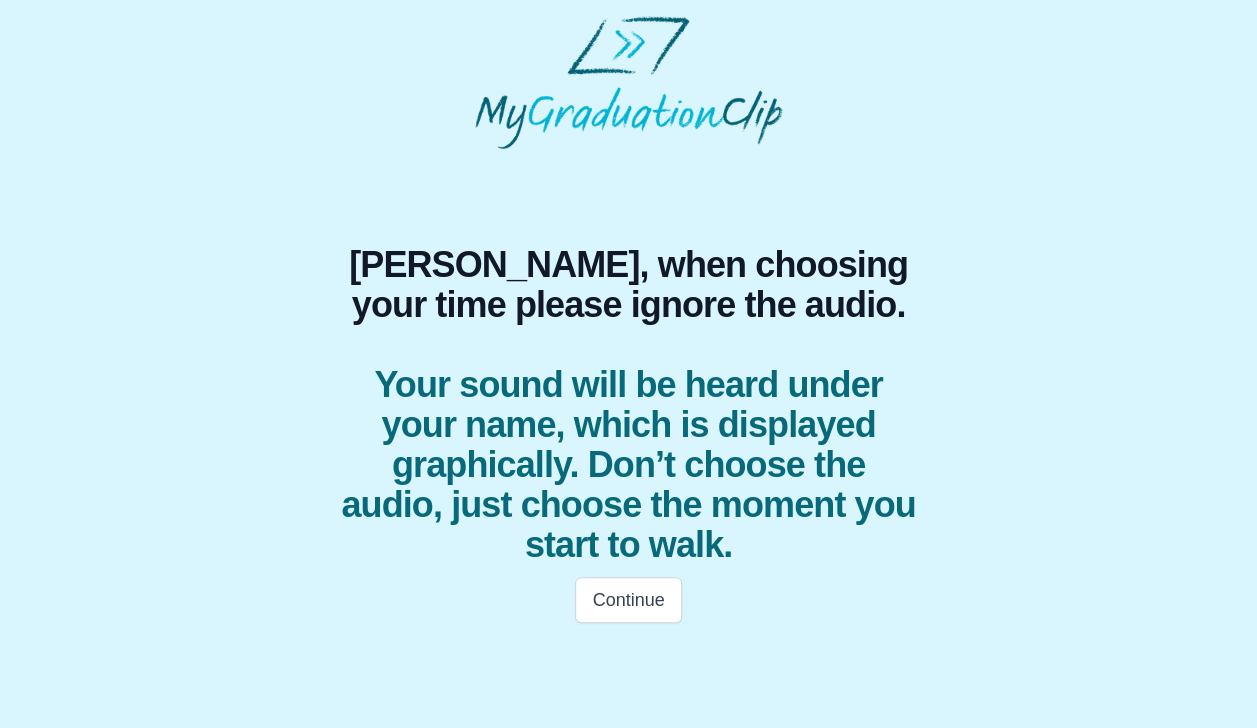 scroll, scrollTop: 0, scrollLeft: 0, axis: both 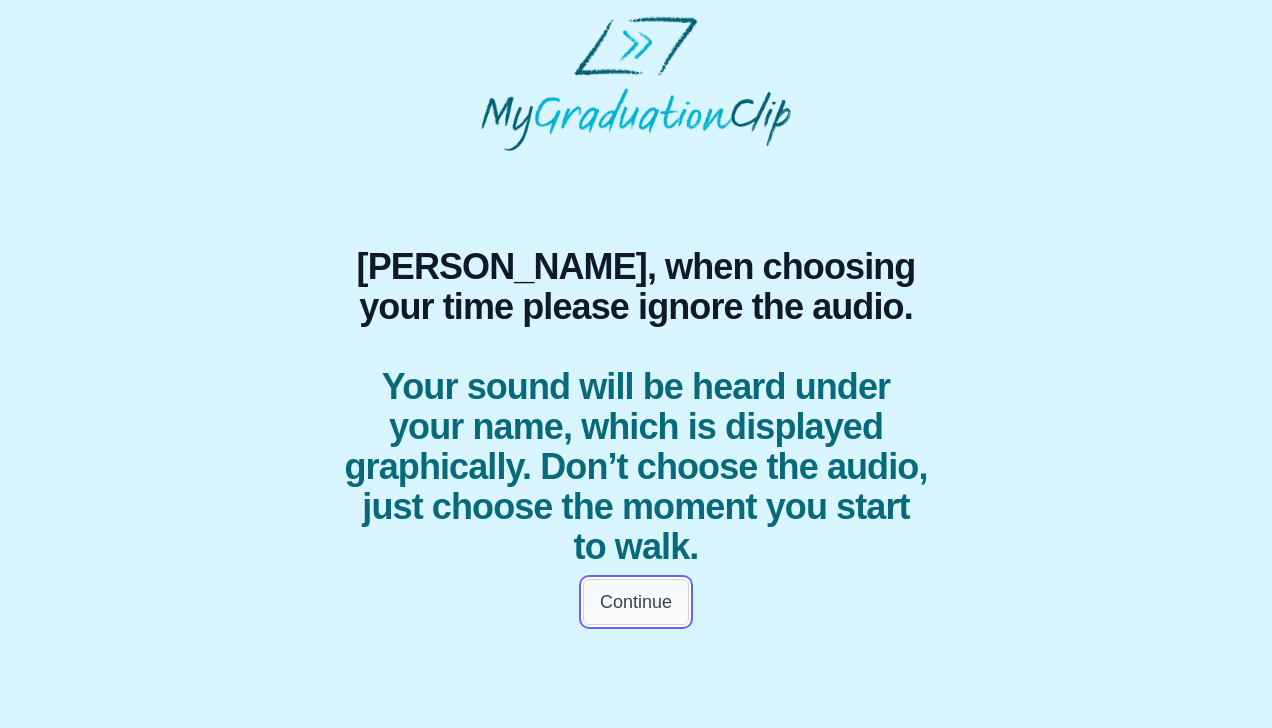click on "Continue" at bounding box center (636, 602) 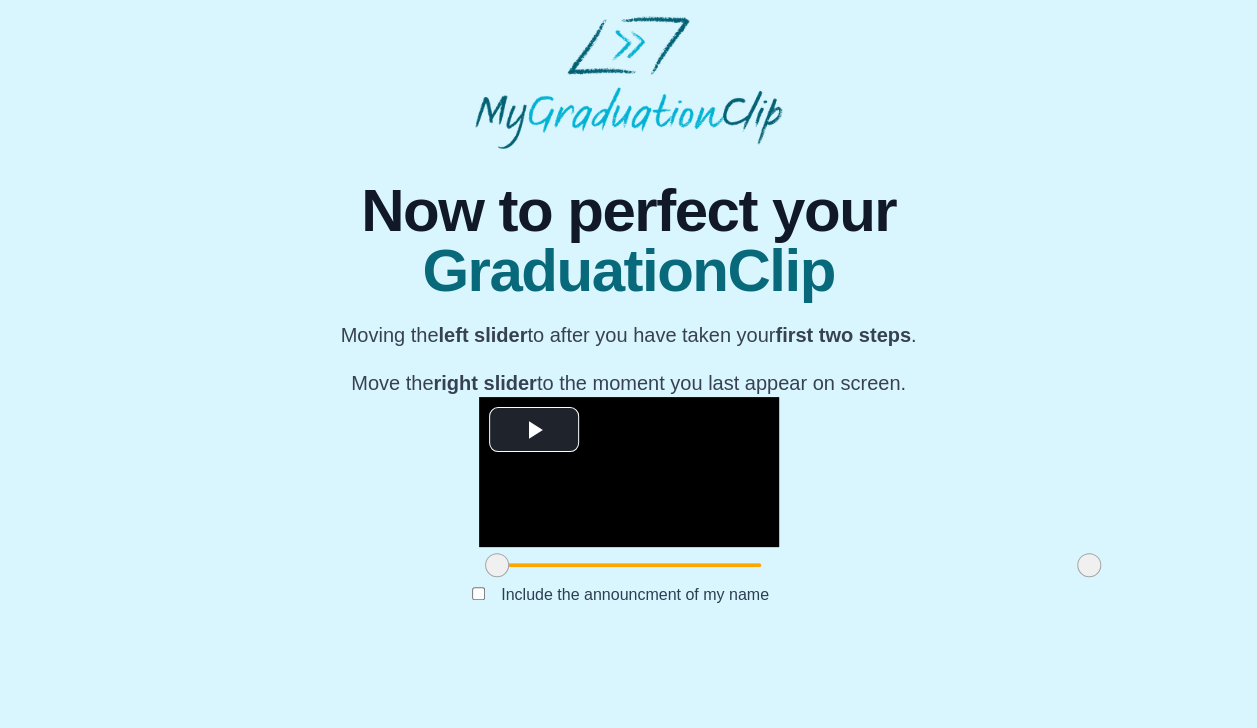 scroll, scrollTop: 136, scrollLeft: 0, axis: vertical 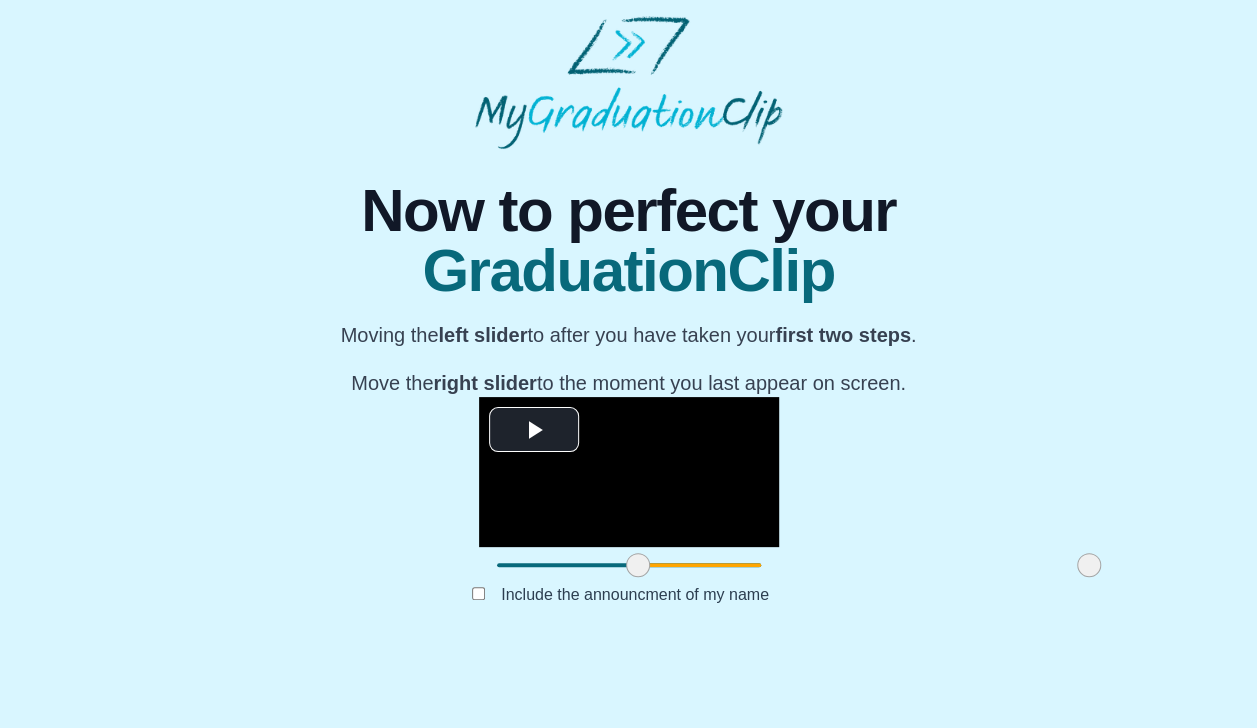 drag, startPoint x: 328, startPoint y: 627, endPoint x: 469, endPoint y: 654, distance: 143.56183 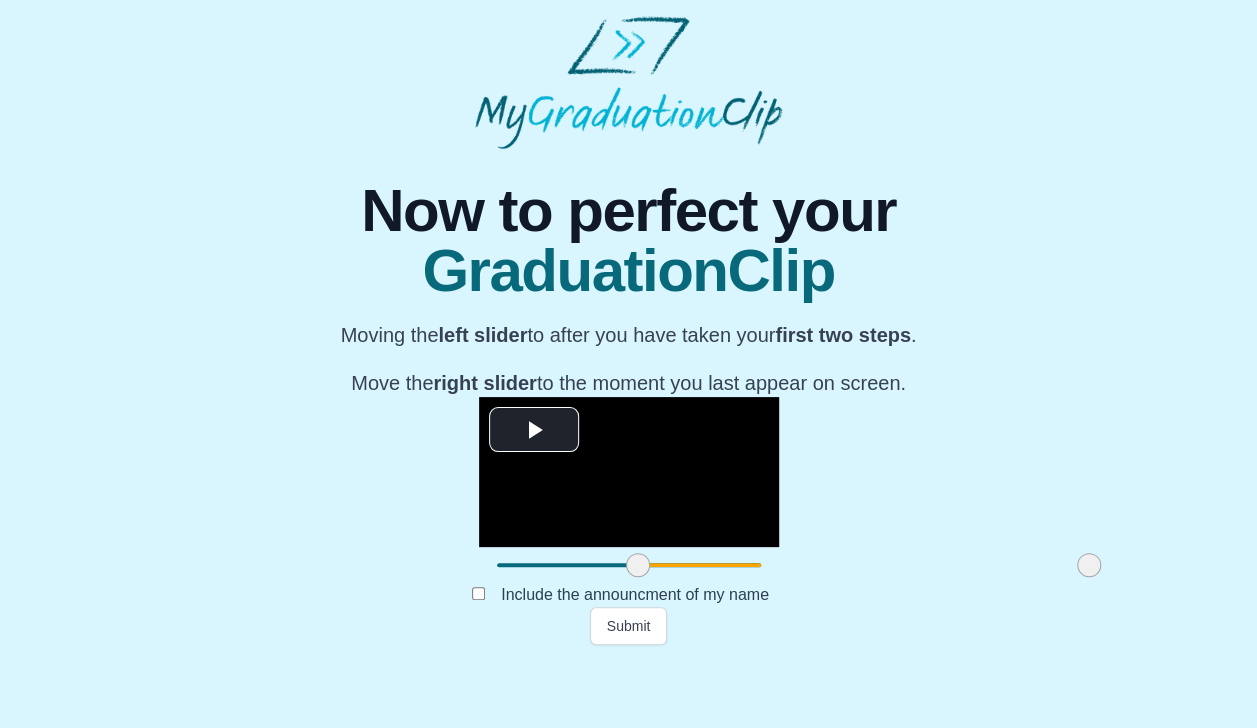 drag, startPoint x: 926, startPoint y: 632, endPoint x: 980, endPoint y: 612, distance: 57.58472 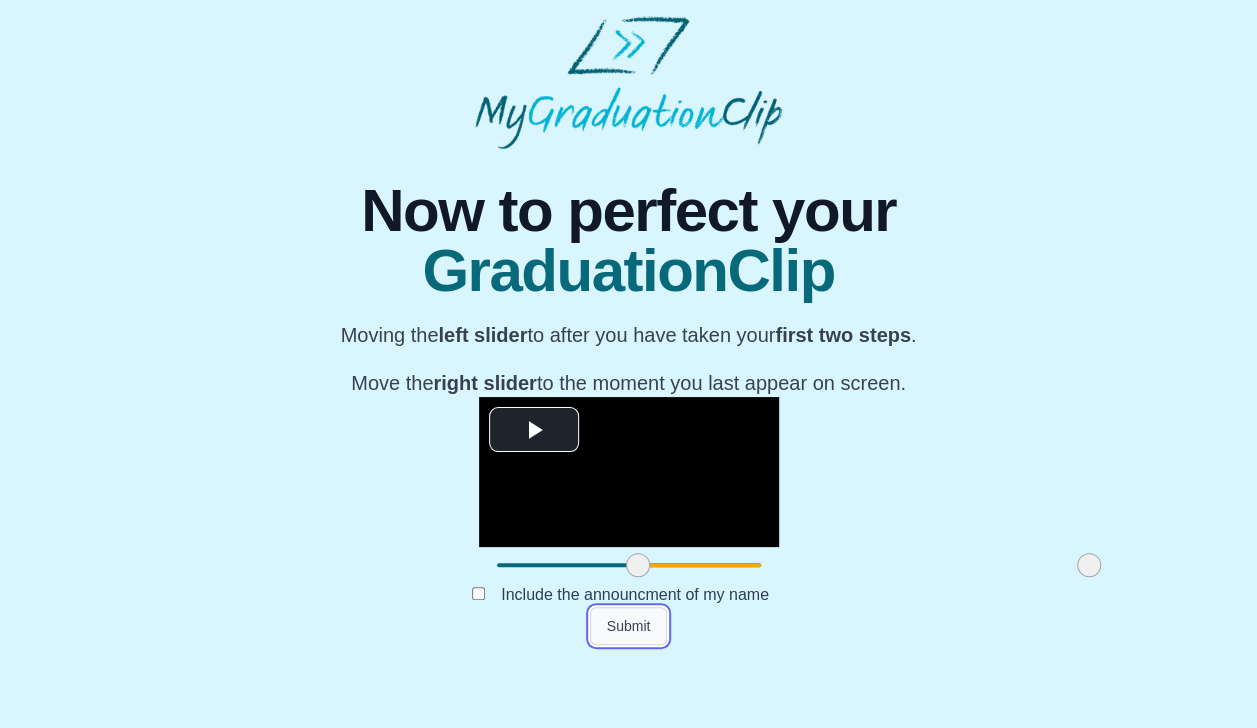 click on "Submit" at bounding box center (629, 626) 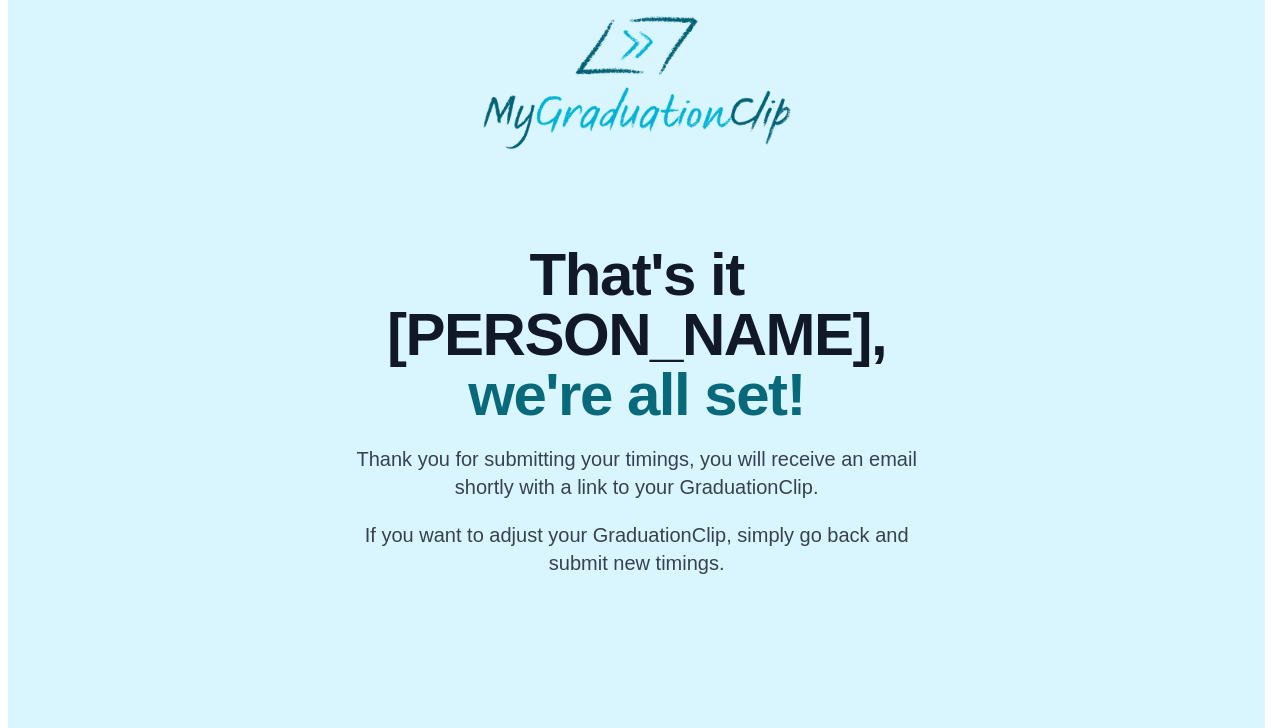 scroll, scrollTop: 0, scrollLeft: 0, axis: both 